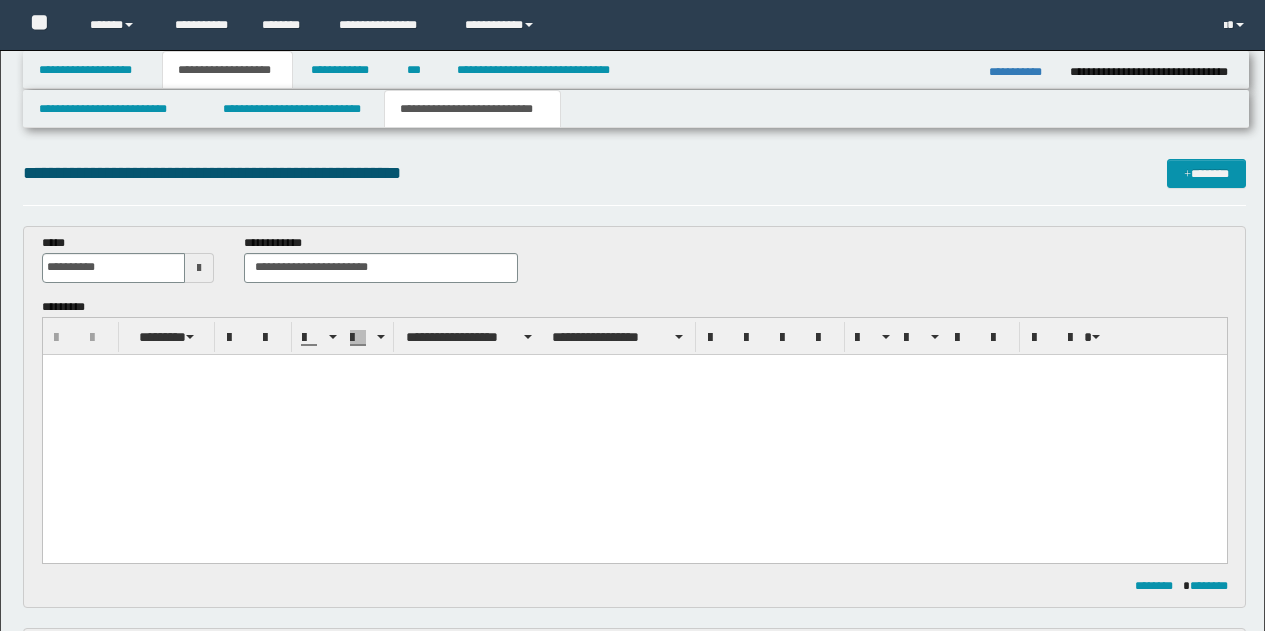scroll, scrollTop: 200, scrollLeft: 0, axis: vertical 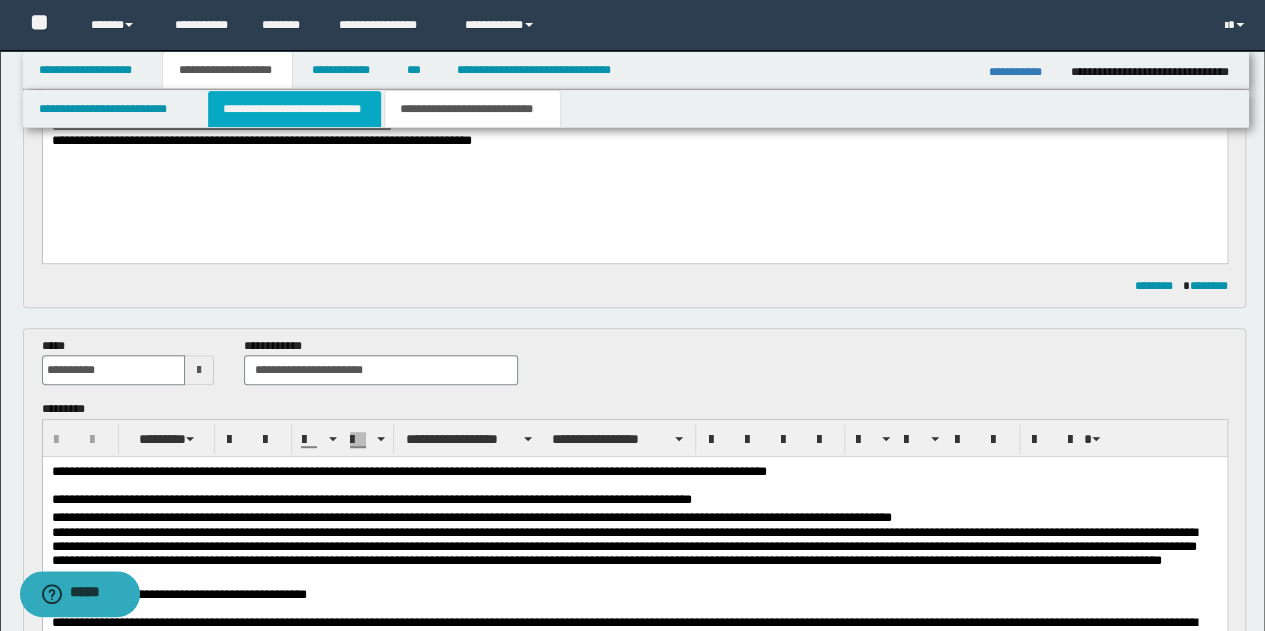 click on "**********" at bounding box center [294, 109] 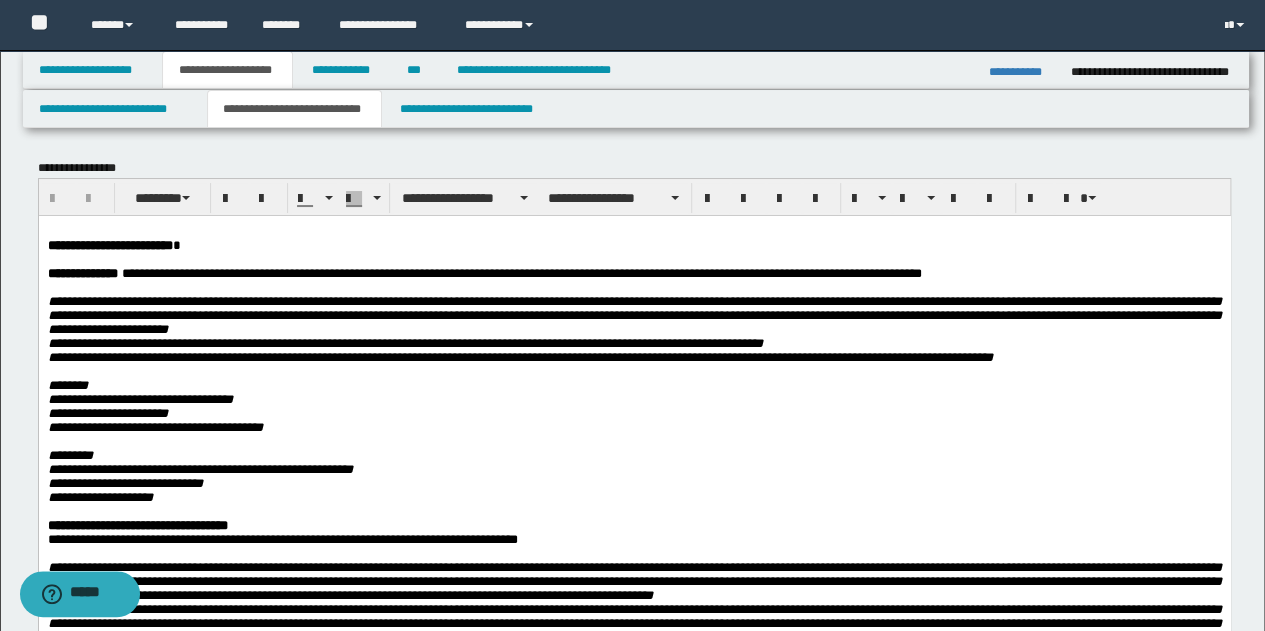 scroll, scrollTop: 200, scrollLeft: 0, axis: vertical 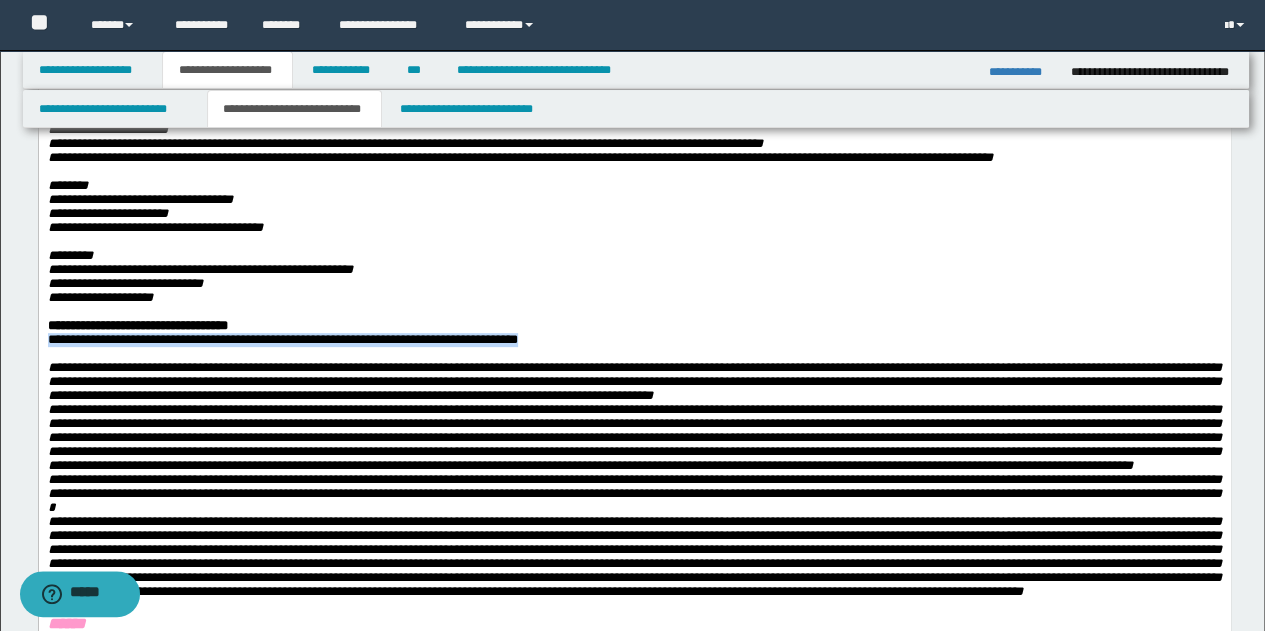 drag, startPoint x: 48, startPoint y: 367, endPoint x: 581, endPoint y: 371, distance: 533.015 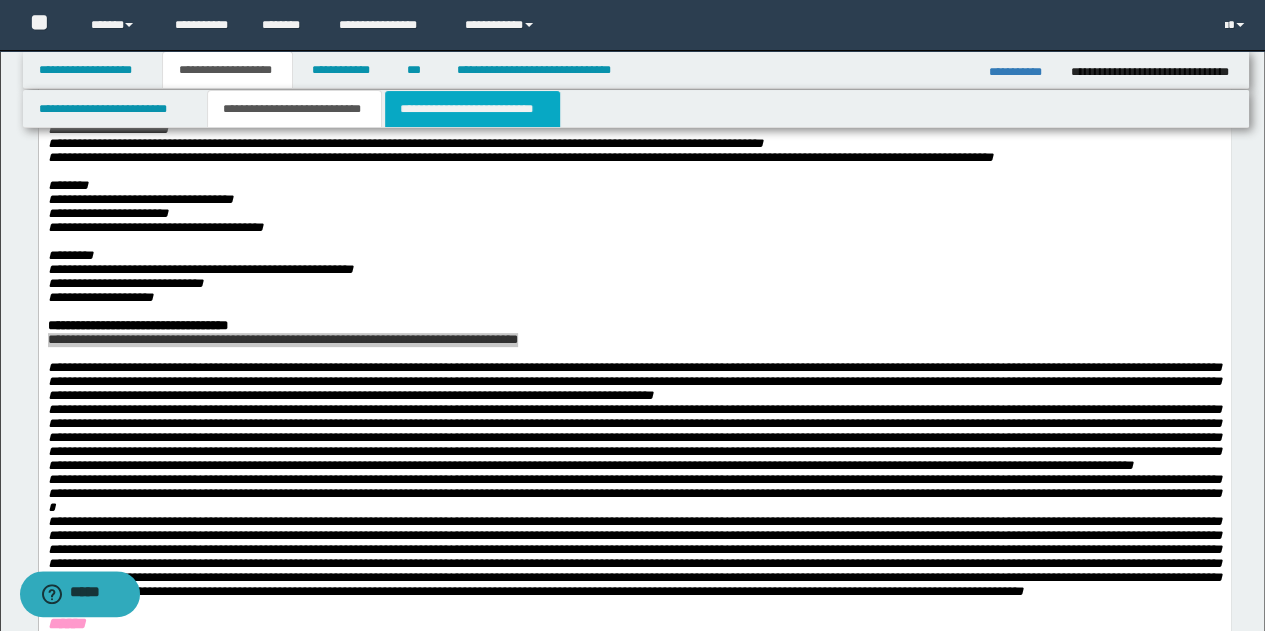 click on "**********" at bounding box center [472, 109] 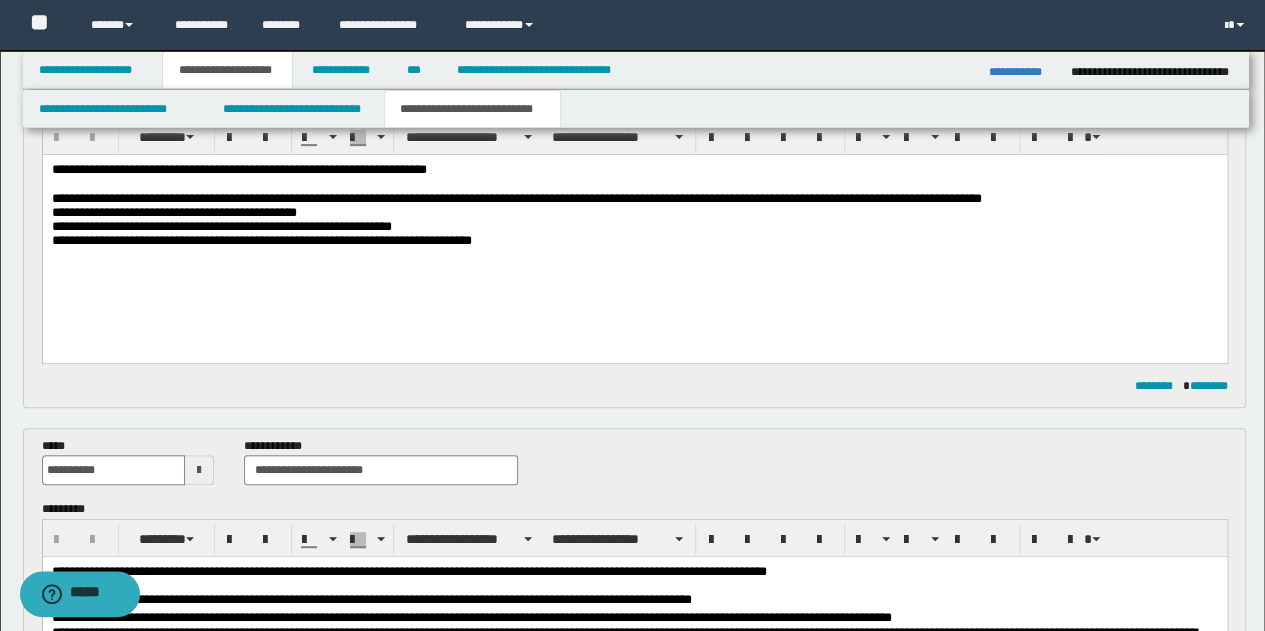 scroll, scrollTop: 100, scrollLeft: 0, axis: vertical 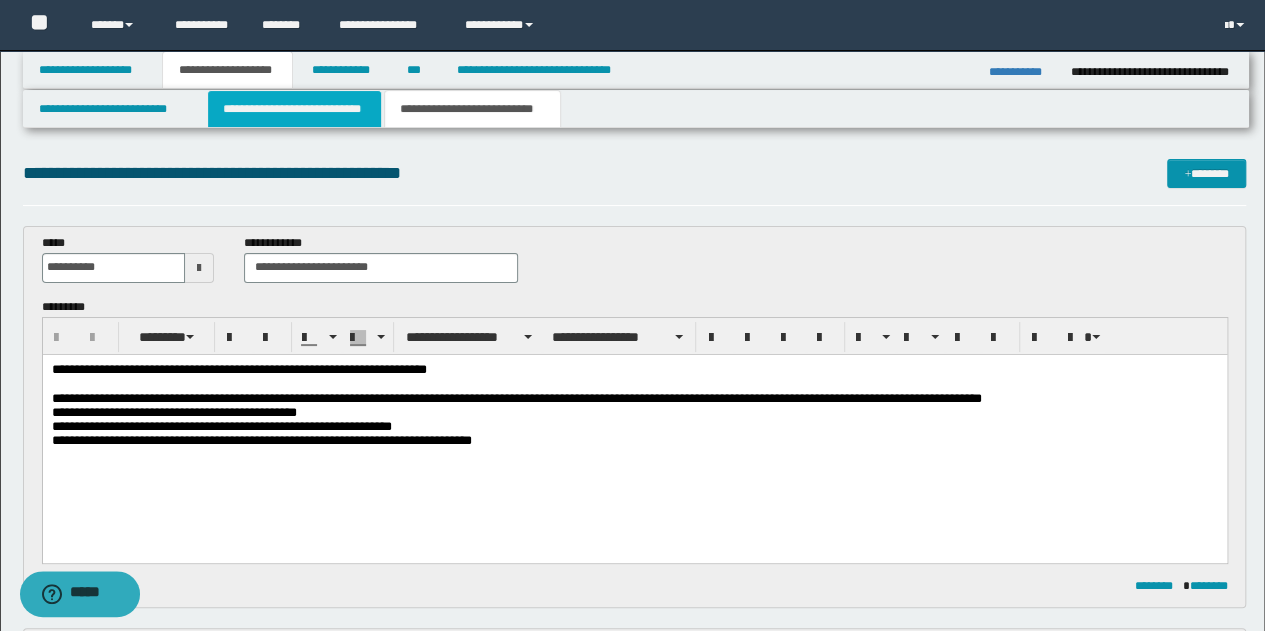 click on "**********" at bounding box center (294, 109) 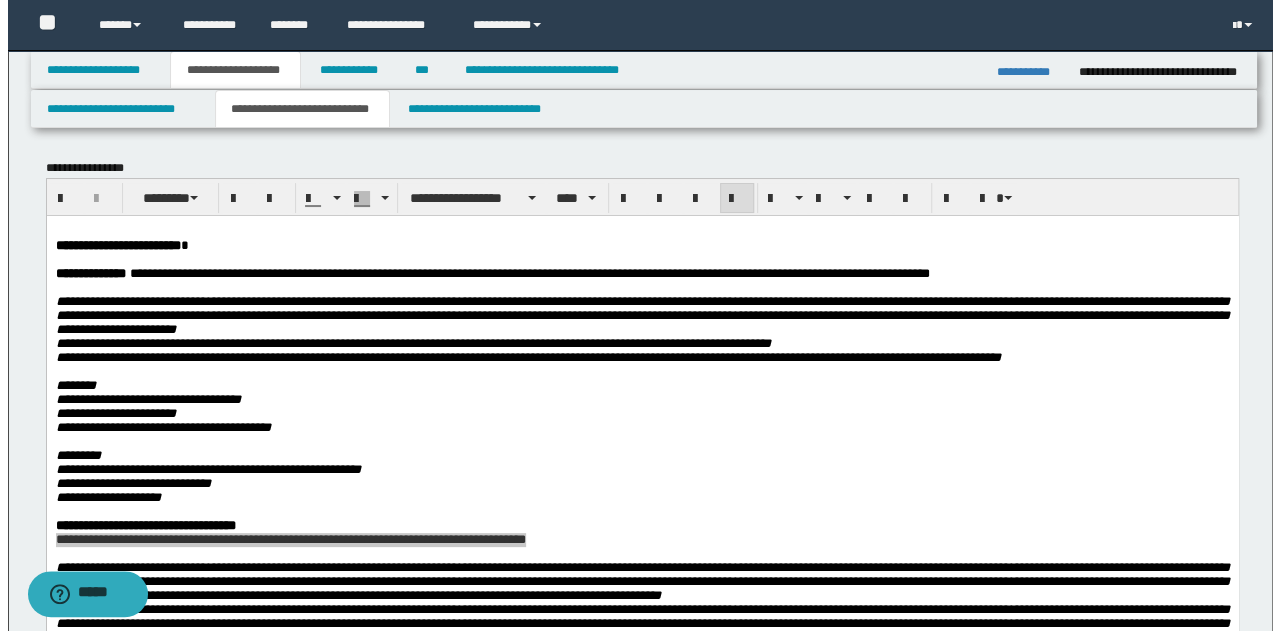 scroll, scrollTop: 0, scrollLeft: 0, axis: both 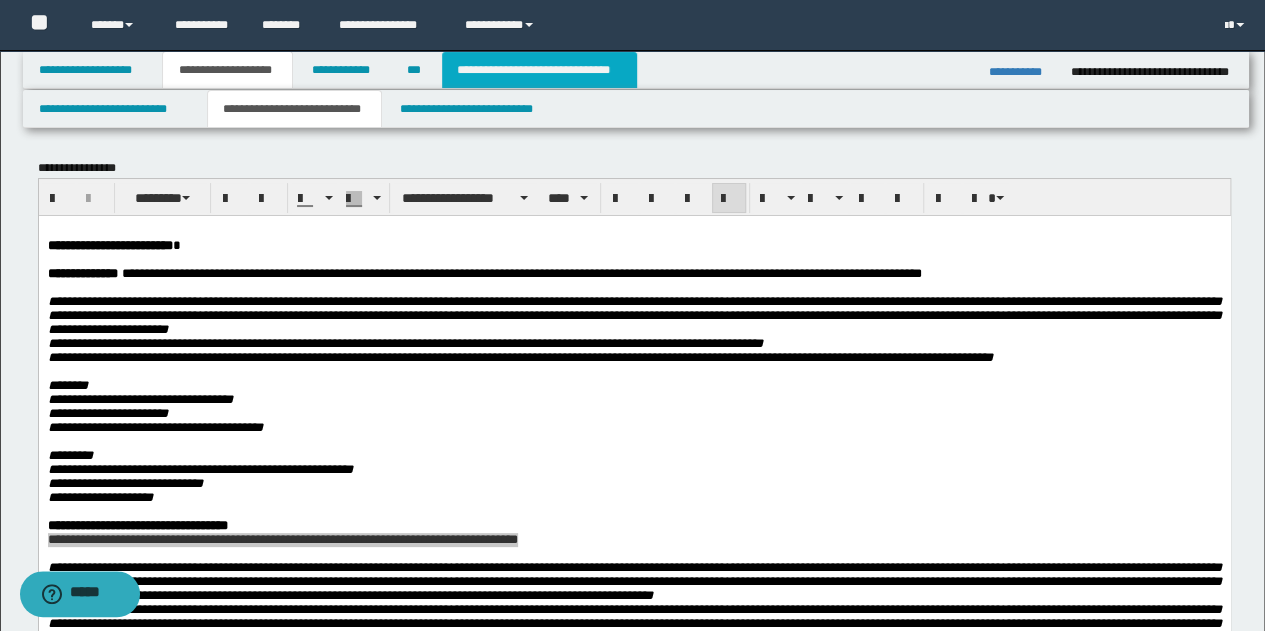 click on "**********" at bounding box center (539, 70) 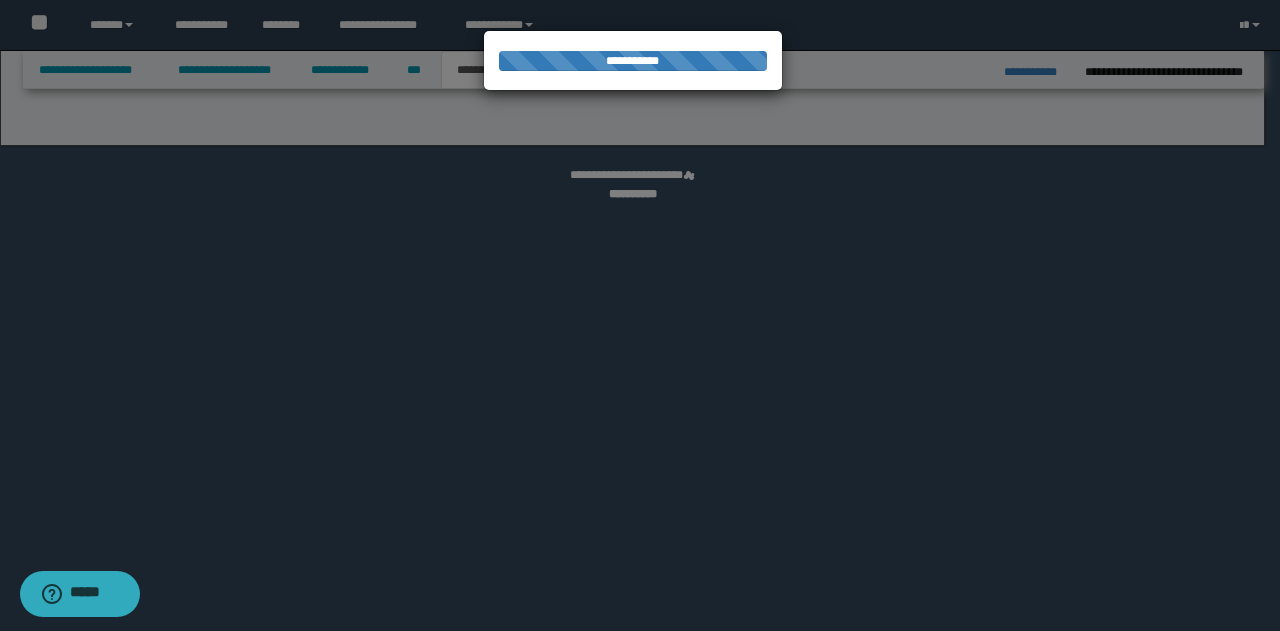 select on "*" 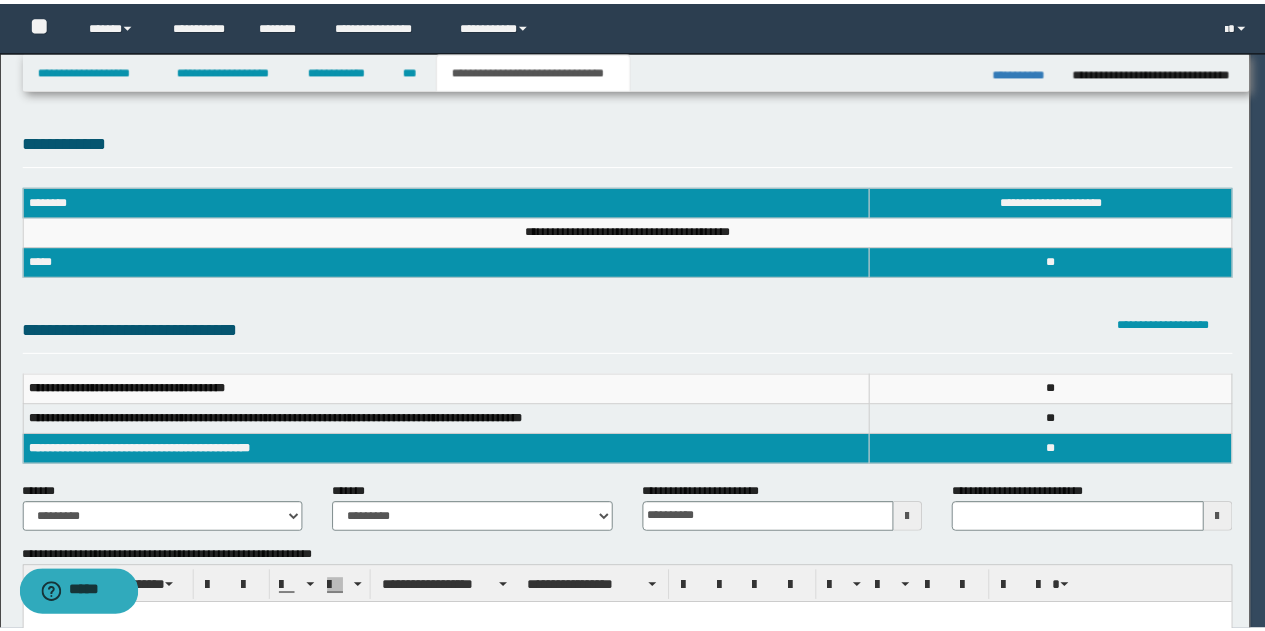 scroll, scrollTop: 0, scrollLeft: 0, axis: both 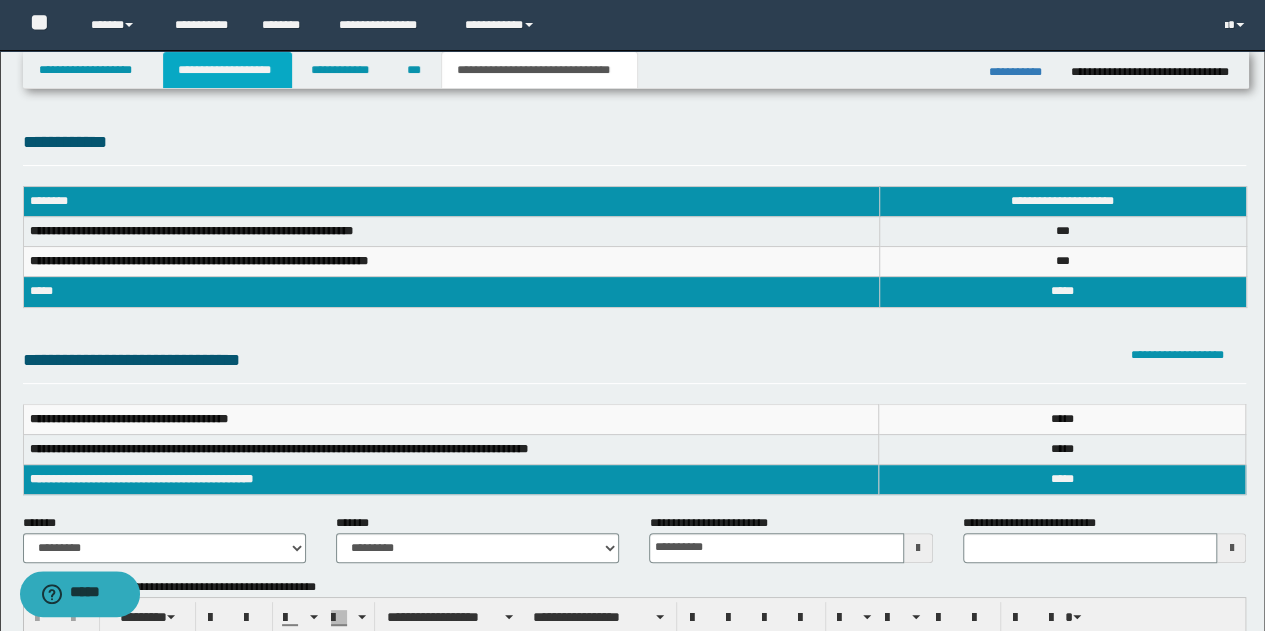 click on "**********" at bounding box center [227, 70] 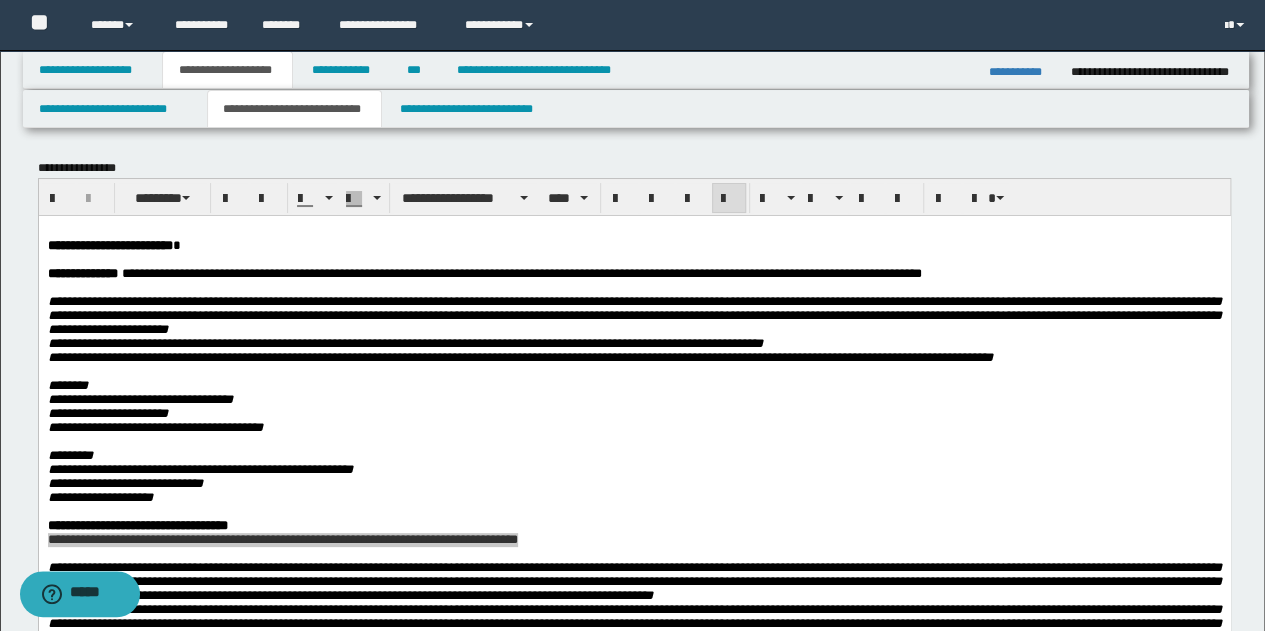scroll, scrollTop: 100, scrollLeft: 0, axis: vertical 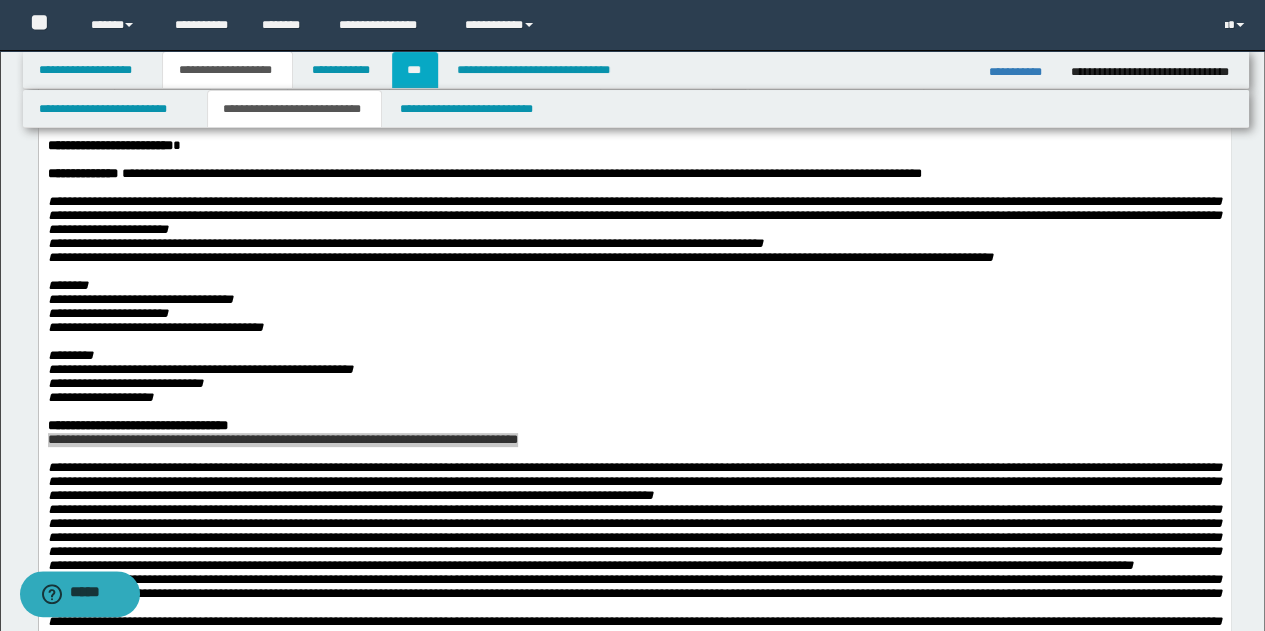click on "***" at bounding box center [415, 70] 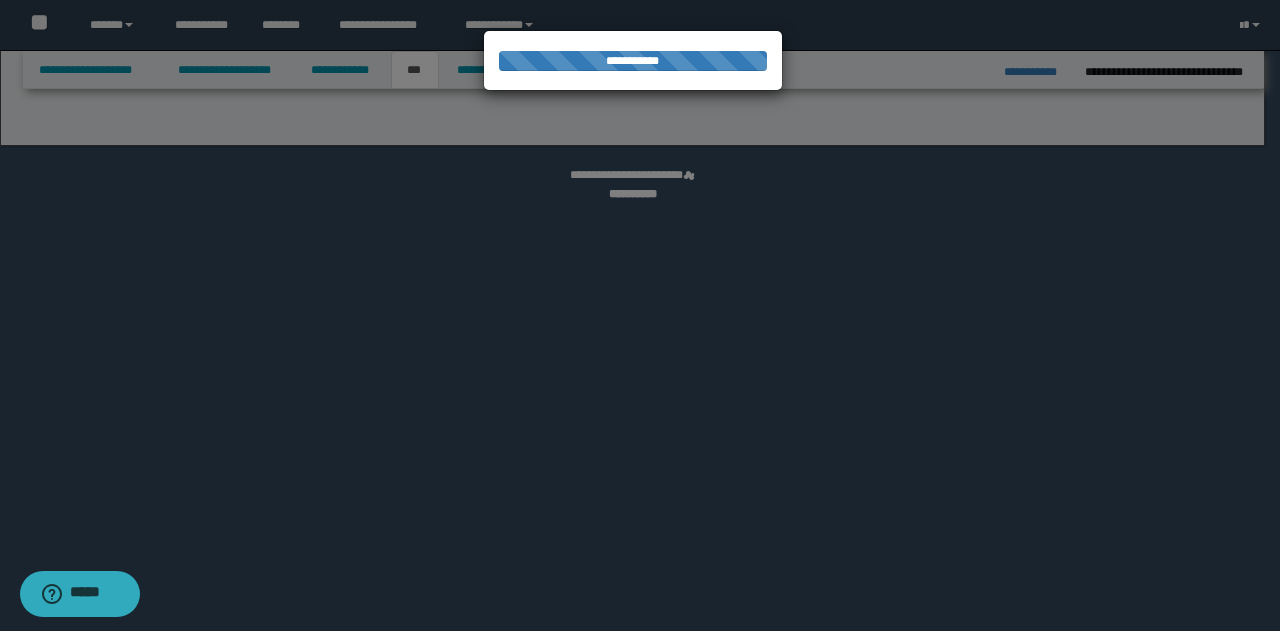select on "**" 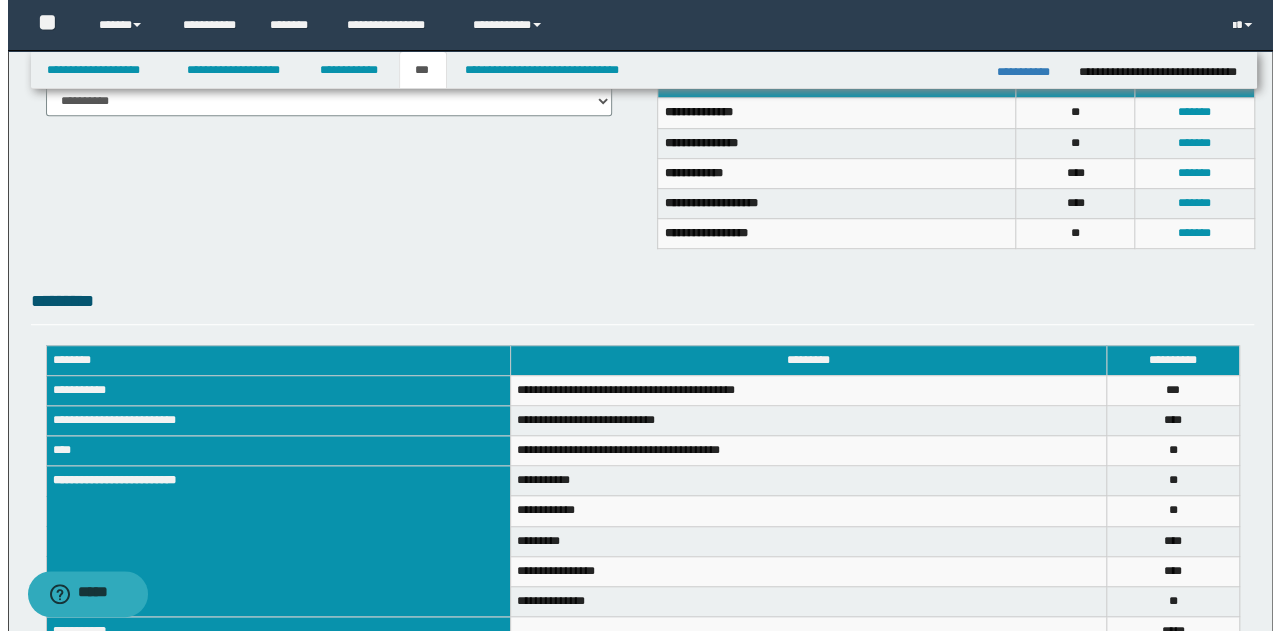 scroll, scrollTop: 367, scrollLeft: 0, axis: vertical 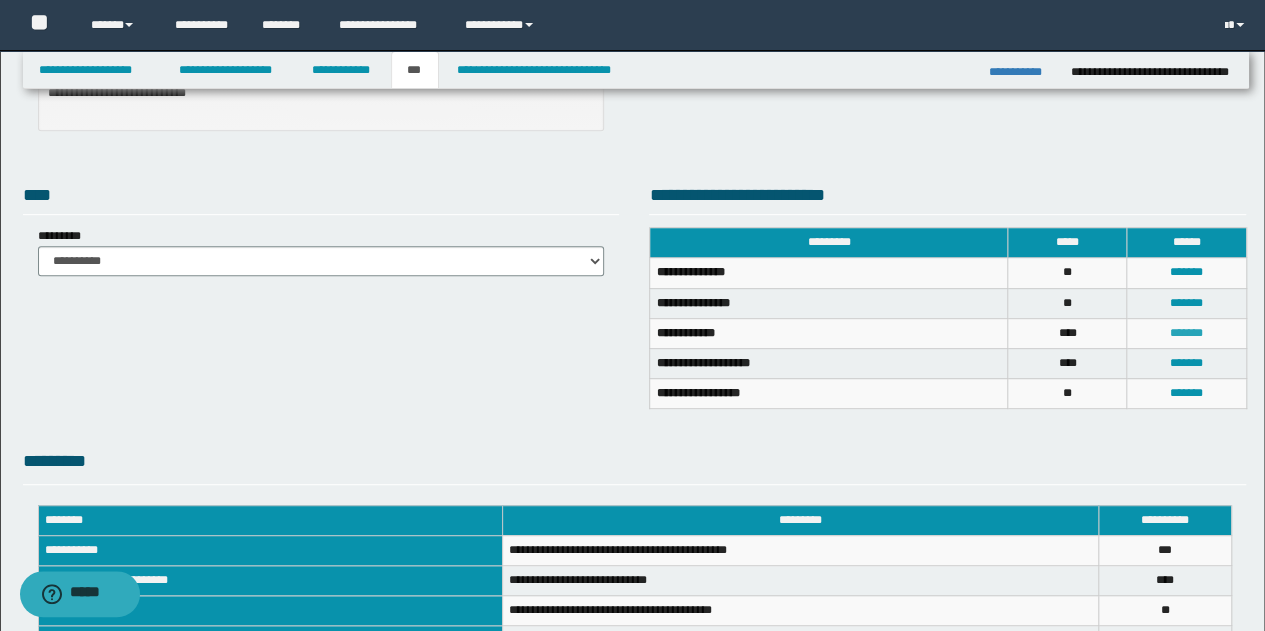 click on "*******" at bounding box center [1186, 333] 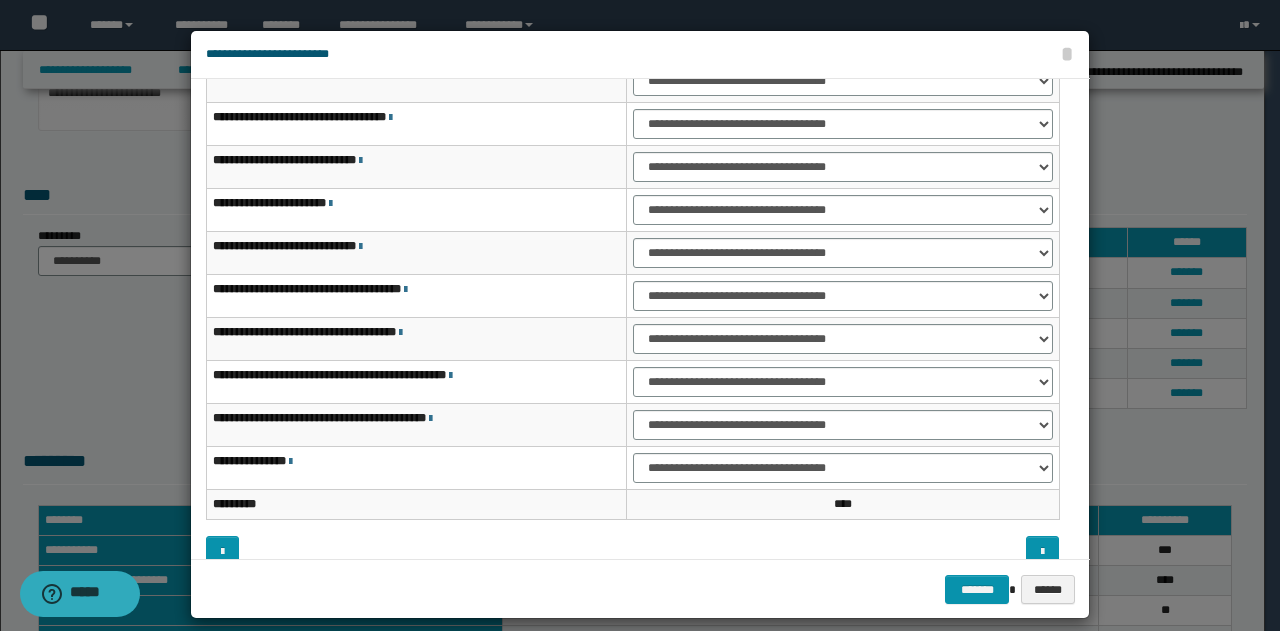 scroll, scrollTop: 0, scrollLeft: 0, axis: both 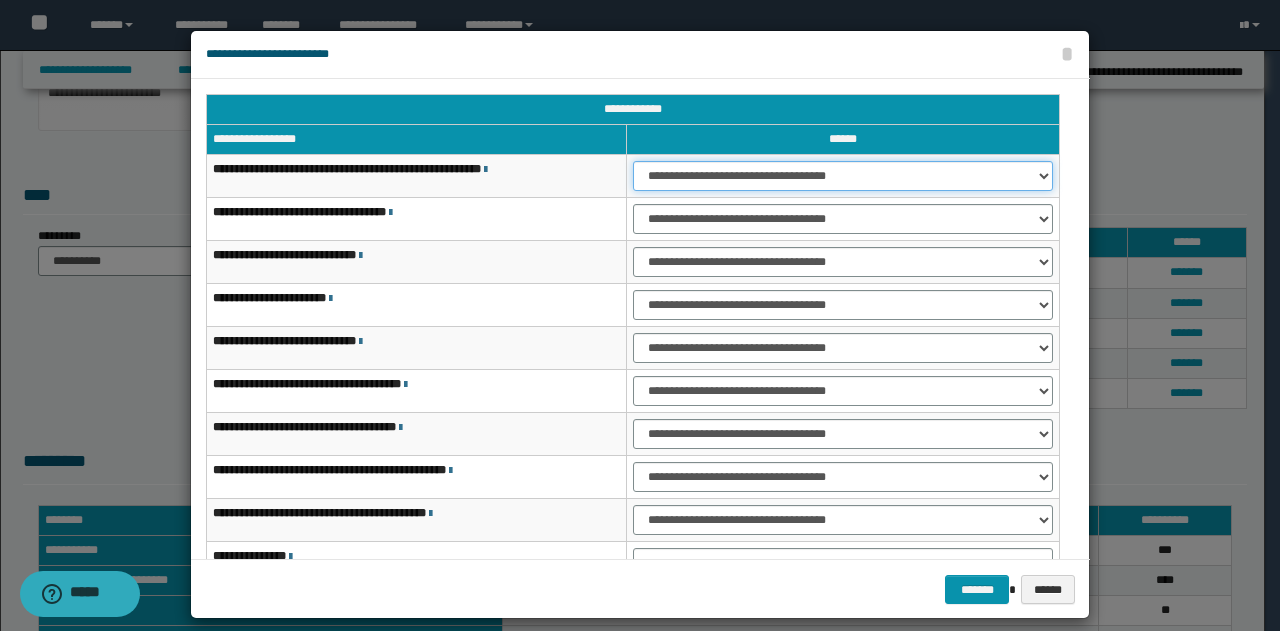 click on "**********" at bounding box center [843, 176] 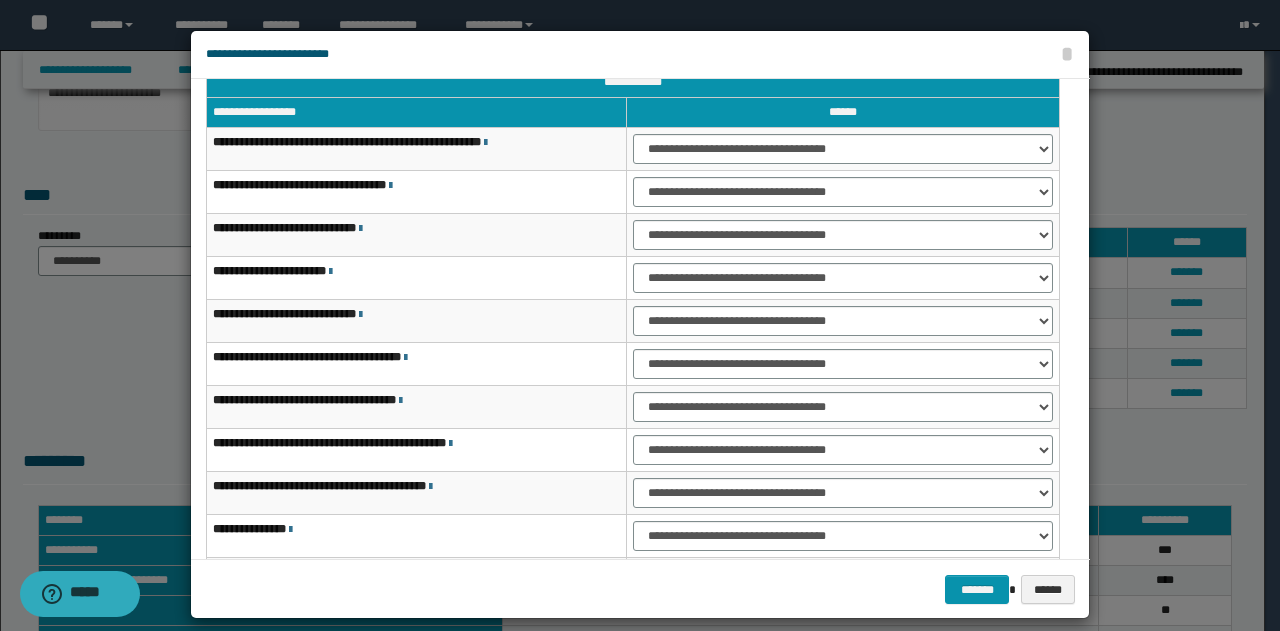 scroll, scrollTop: 116, scrollLeft: 0, axis: vertical 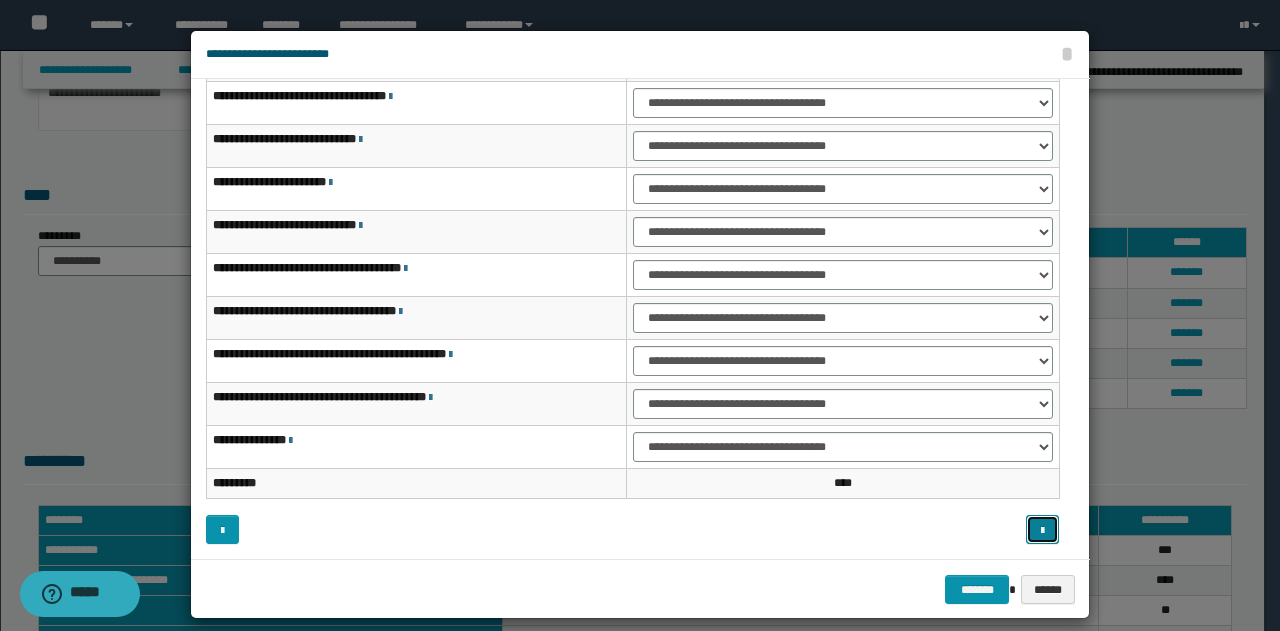click at bounding box center [1042, 531] 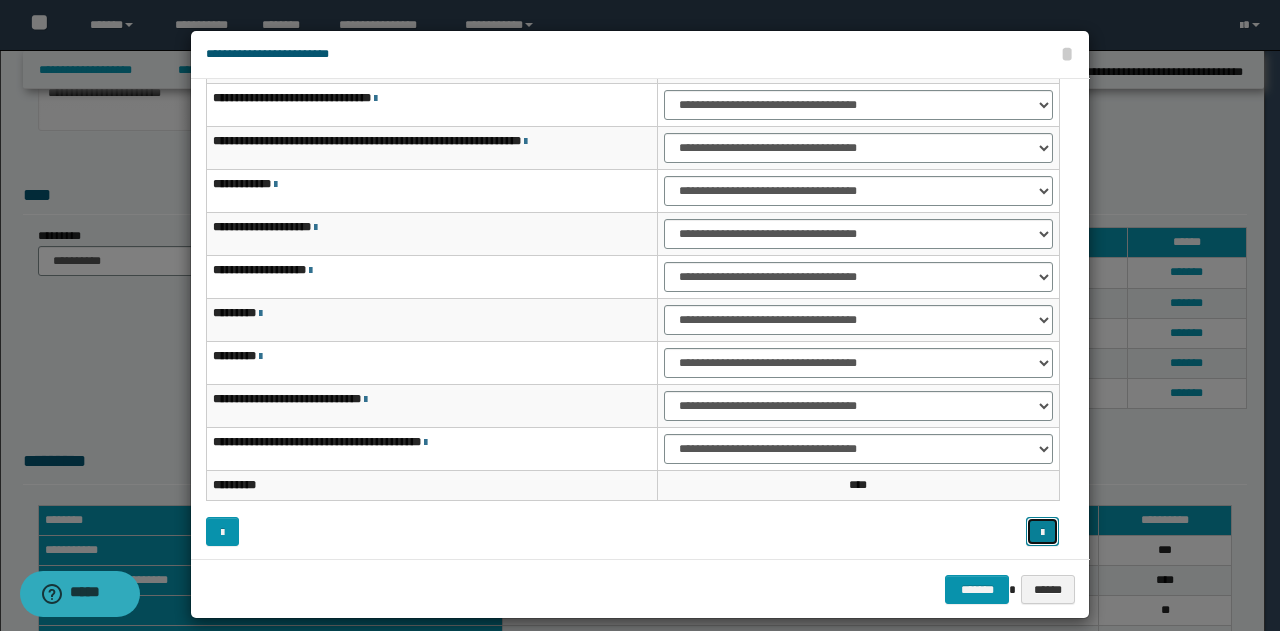 scroll, scrollTop: 116, scrollLeft: 0, axis: vertical 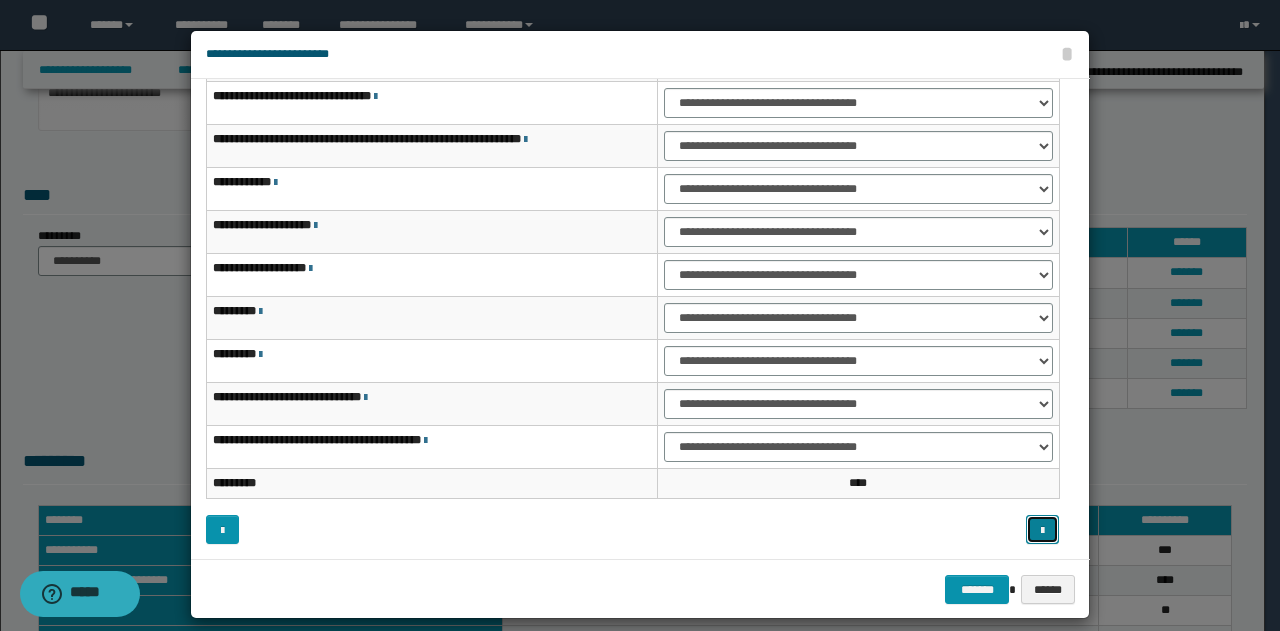 click at bounding box center (1042, 531) 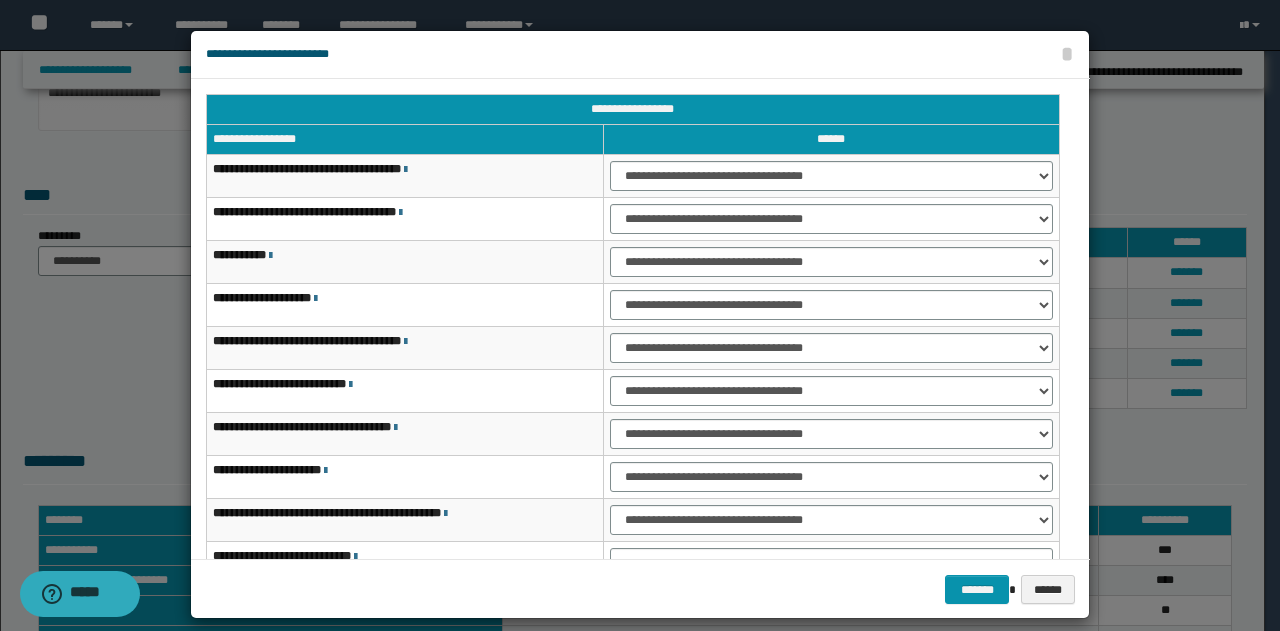 scroll, scrollTop: 100, scrollLeft: 0, axis: vertical 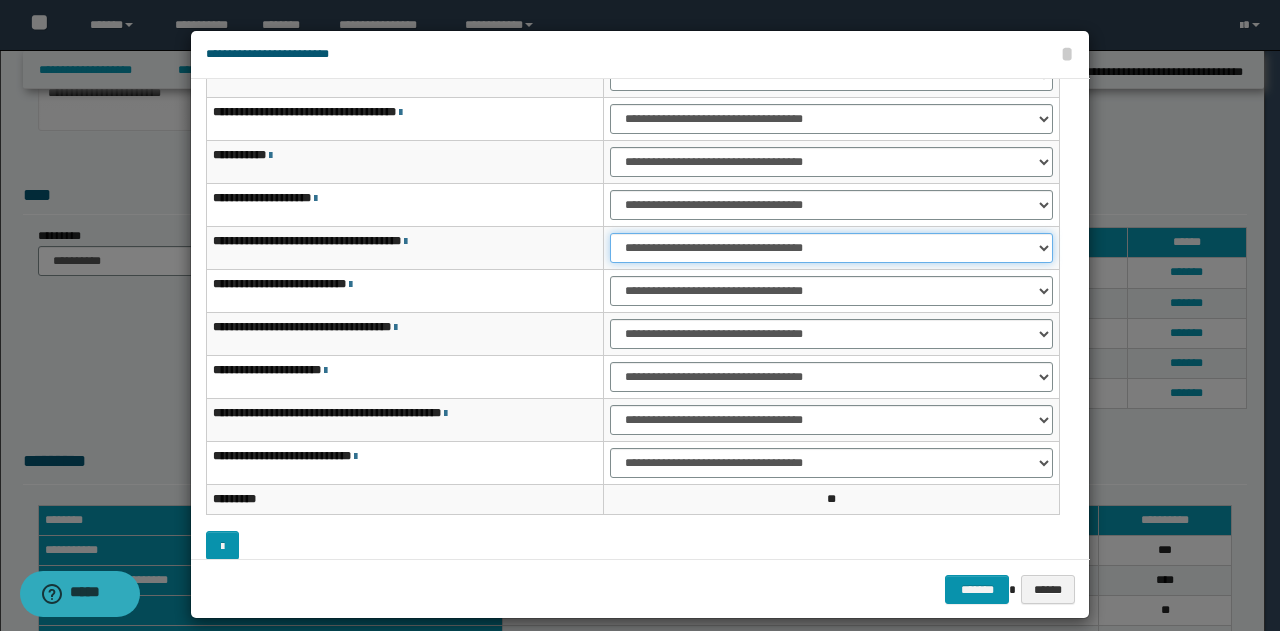 click on "**********" at bounding box center [831, 248] 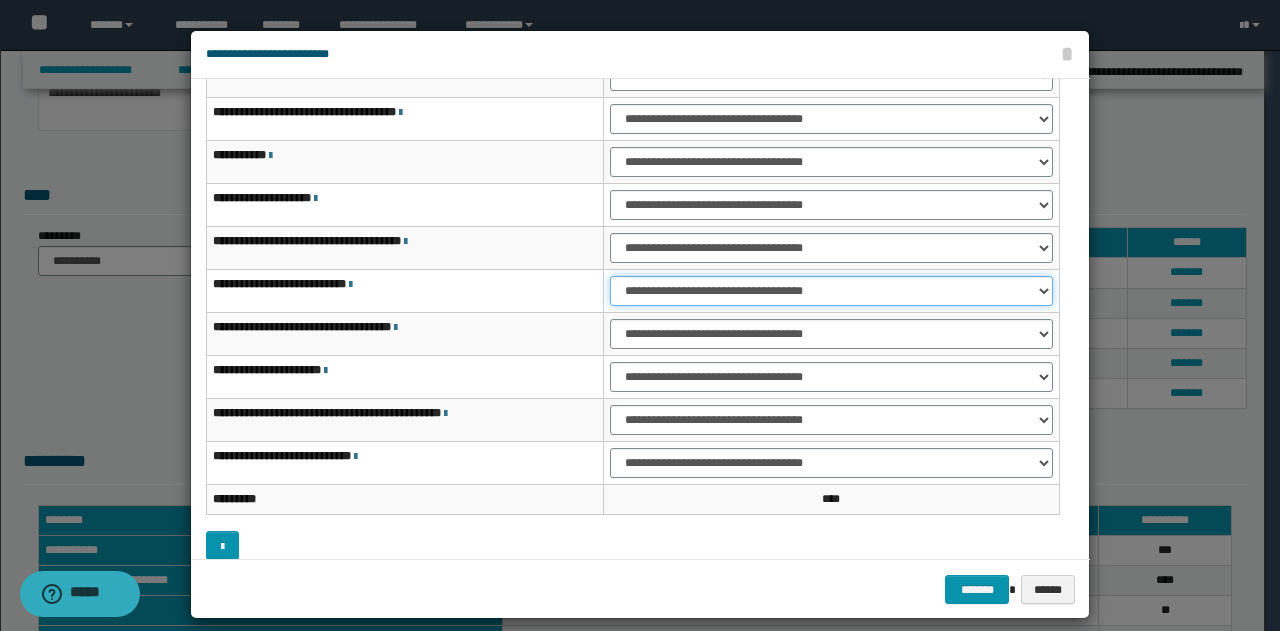 click on "**********" at bounding box center [831, 291] 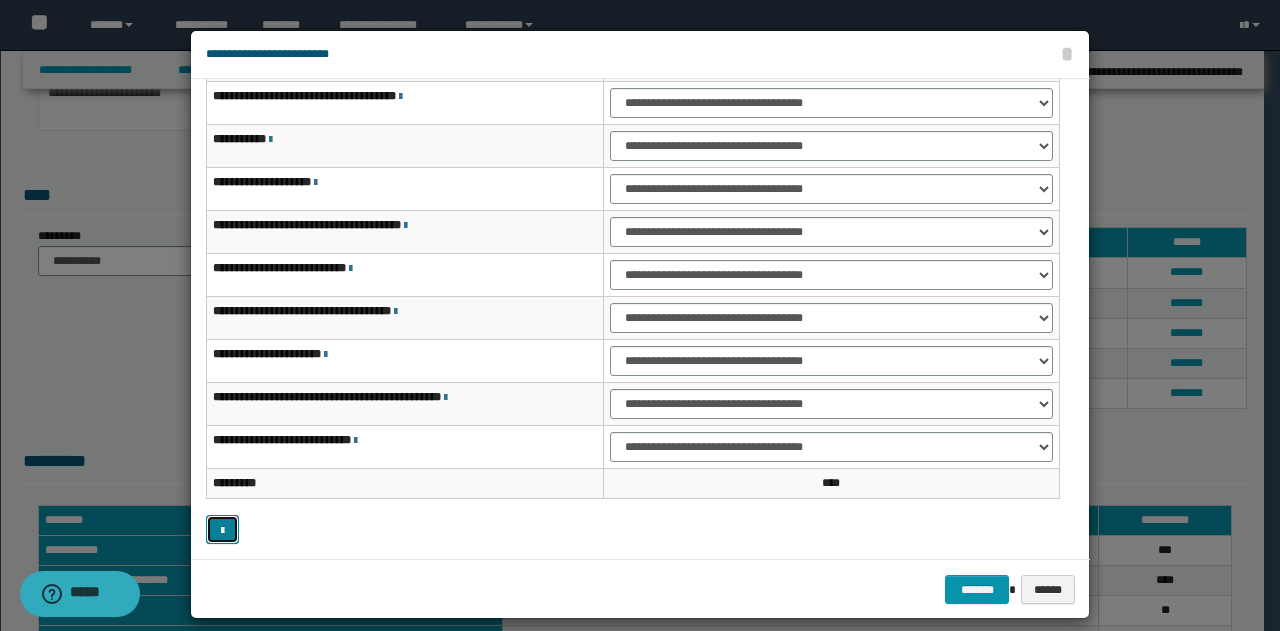 click at bounding box center (222, 531) 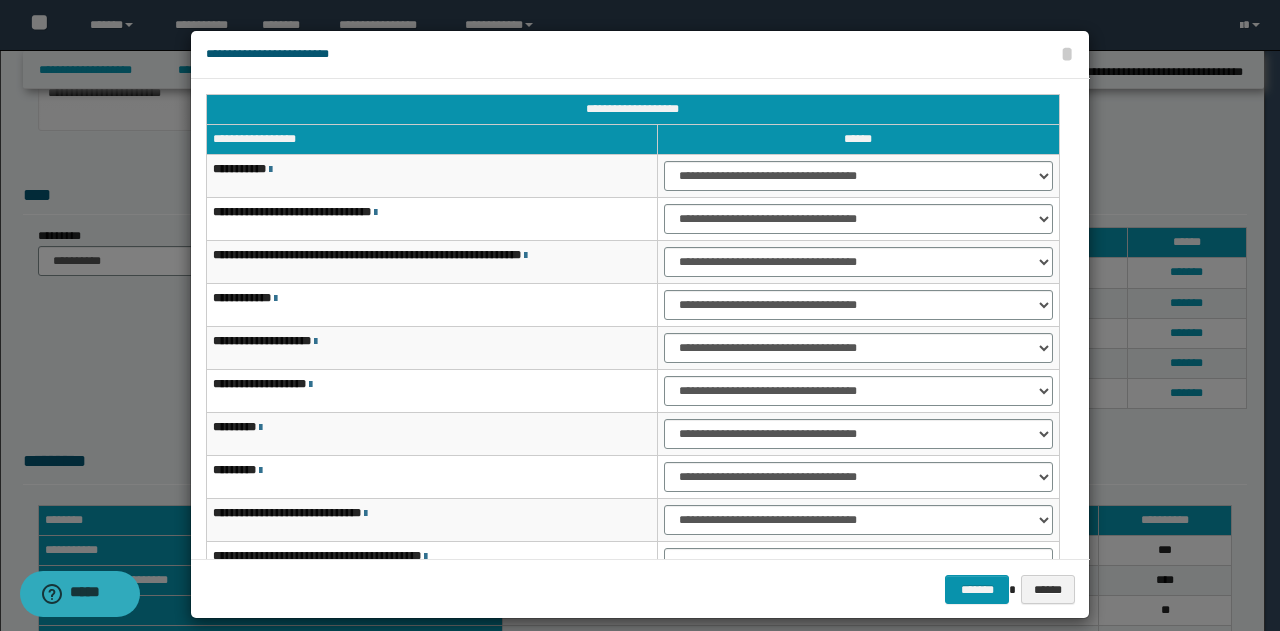scroll, scrollTop: 116, scrollLeft: 0, axis: vertical 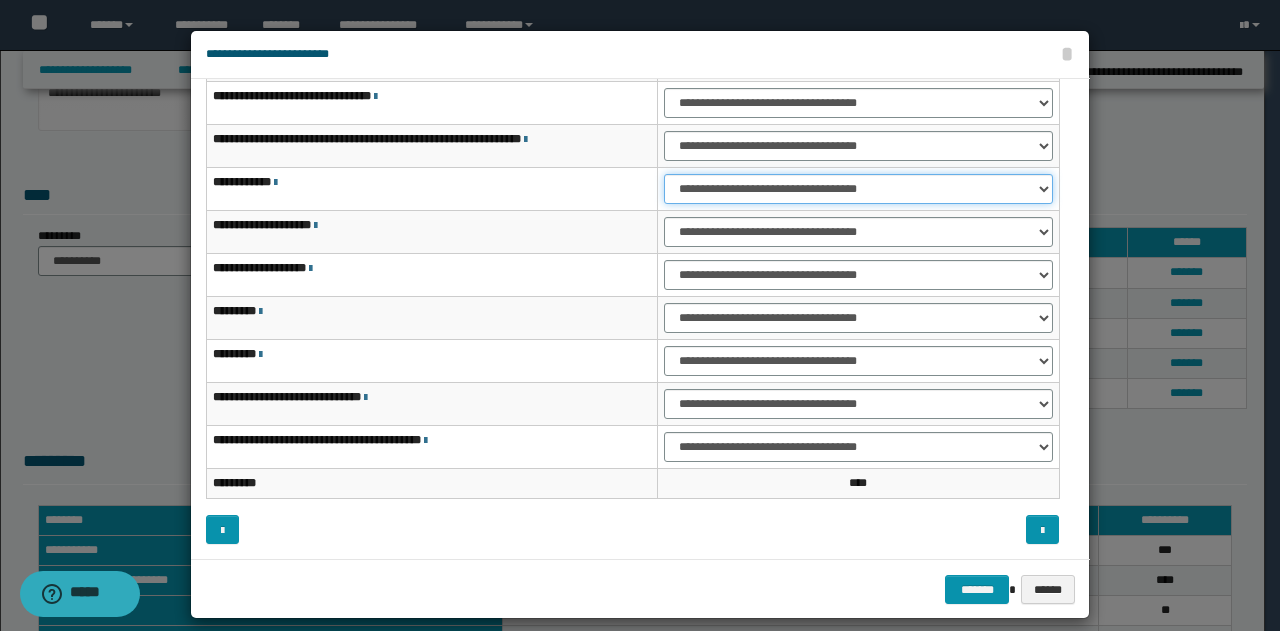 click on "**********" at bounding box center [858, 189] 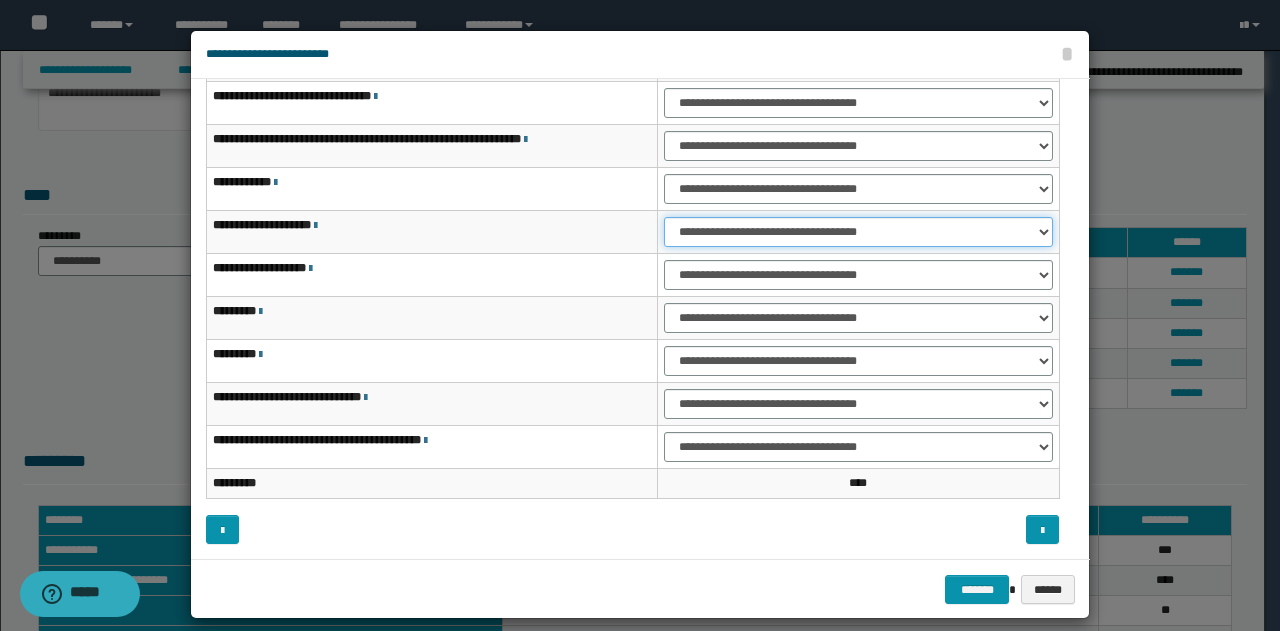 drag, startPoint x: 1034, startPoint y: 223, endPoint x: 1024, endPoint y: 221, distance: 10.198039 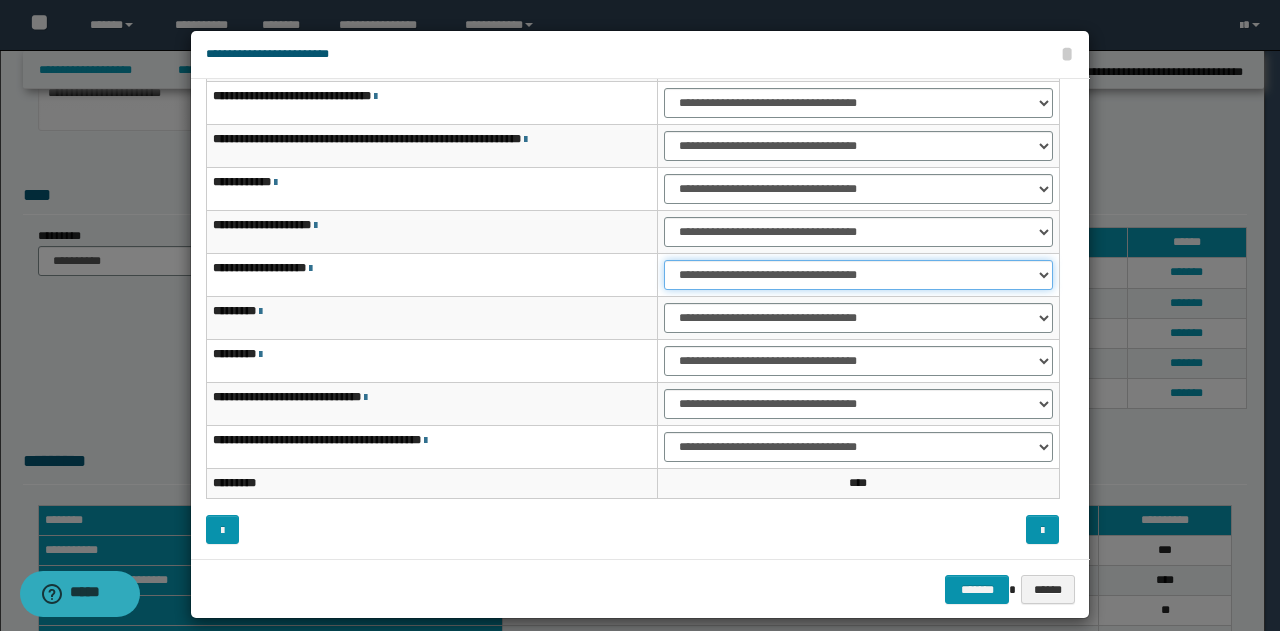 click on "**********" at bounding box center (858, 275) 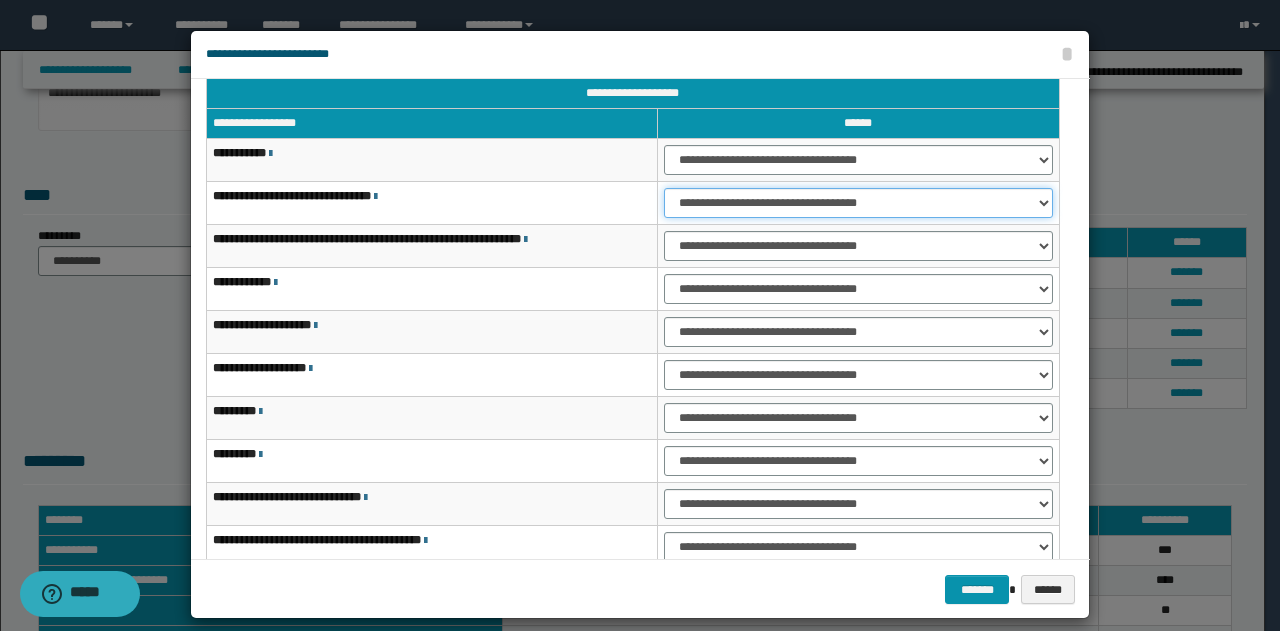 click on "**********" at bounding box center (858, 203) 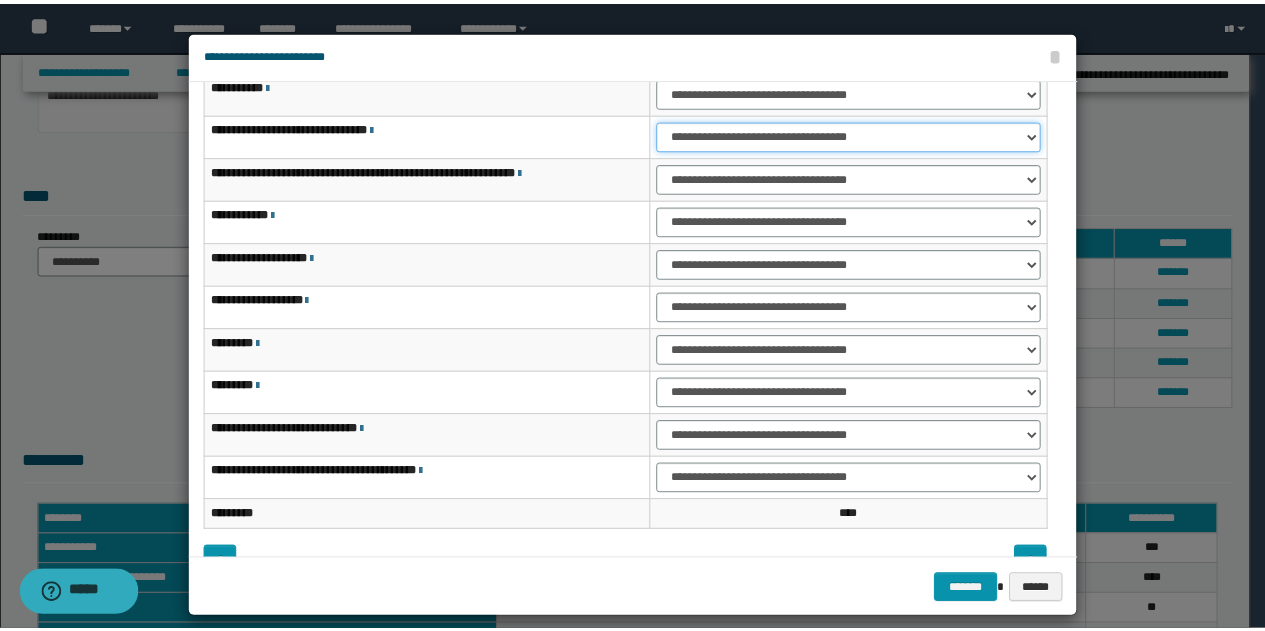 scroll, scrollTop: 116, scrollLeft: 0, axis: vertical 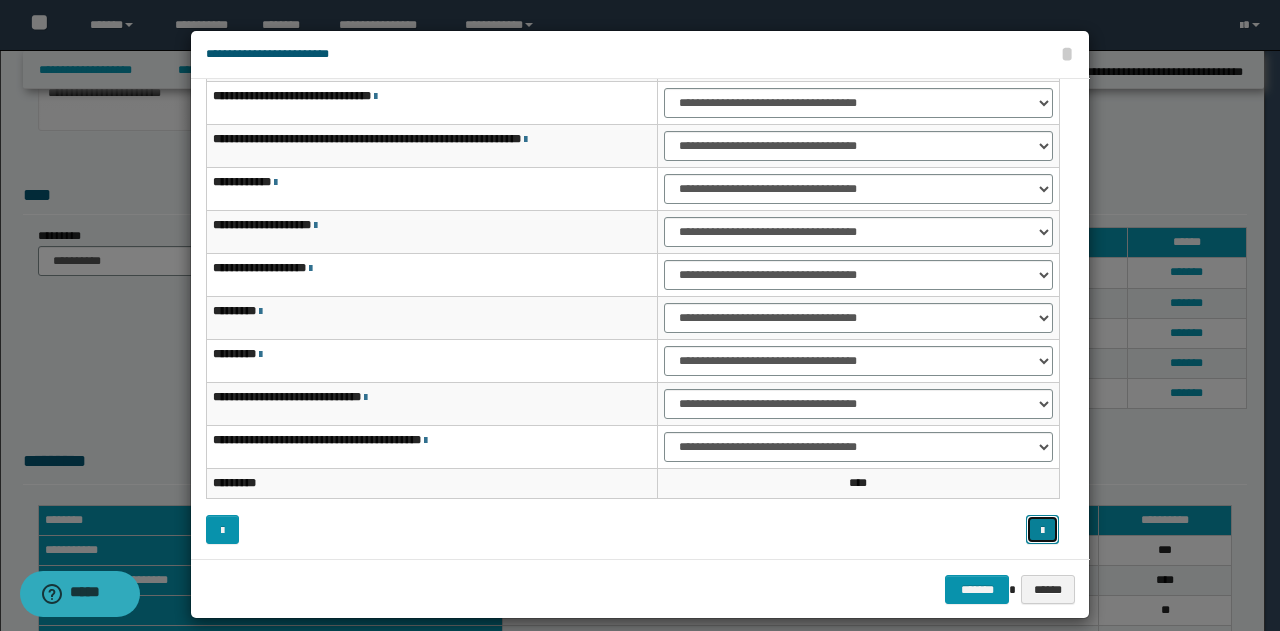 drag, startPoint x: 1026, startPoint y: 527, endPoint x: 927, endPoint y: 481, distance: 109.165016 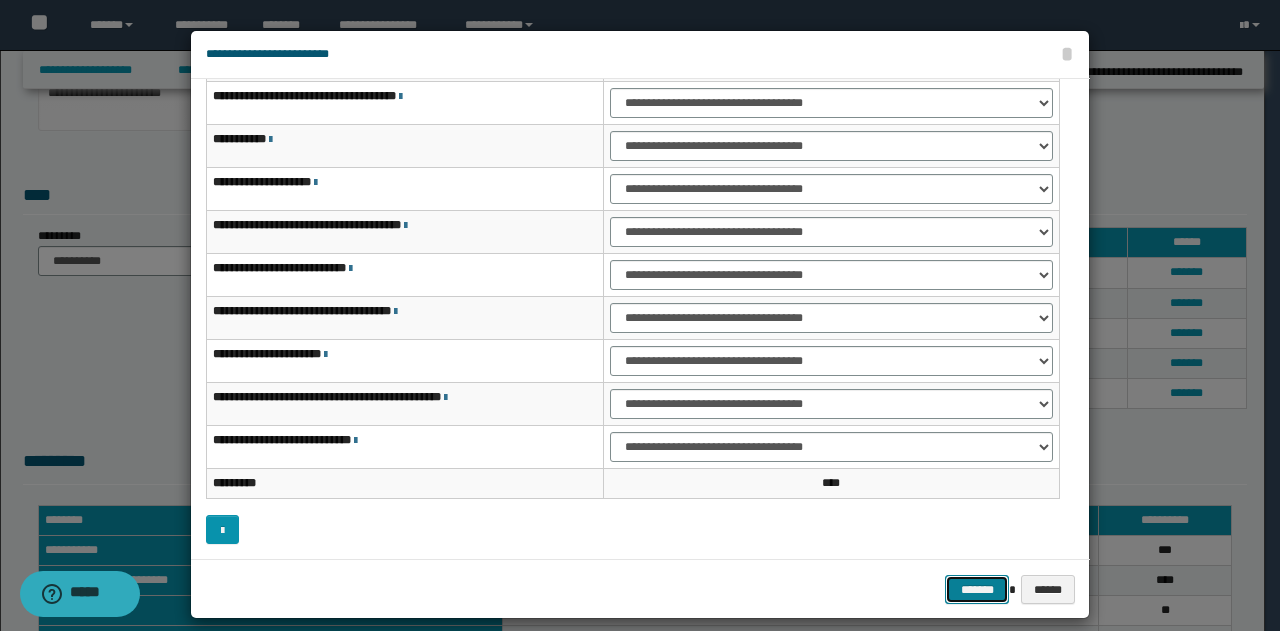 click on "*******" at bounding box center (977, 589) 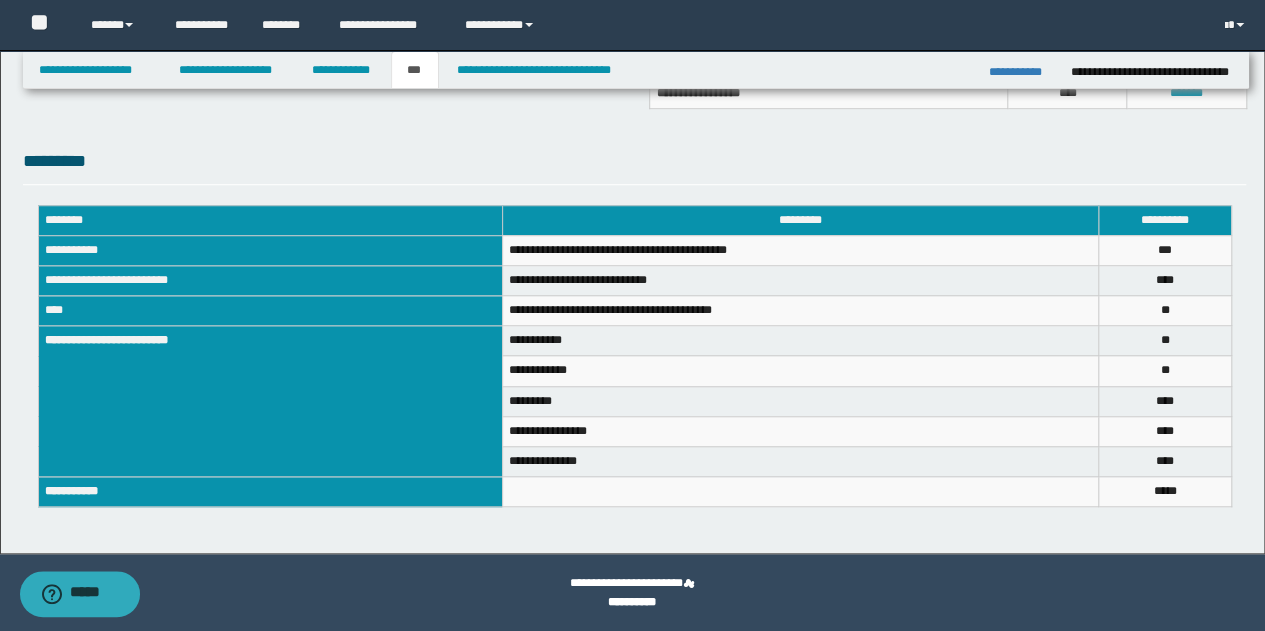 scroll, scrollTop: 167, scrollLeft: 0, axis: vertical 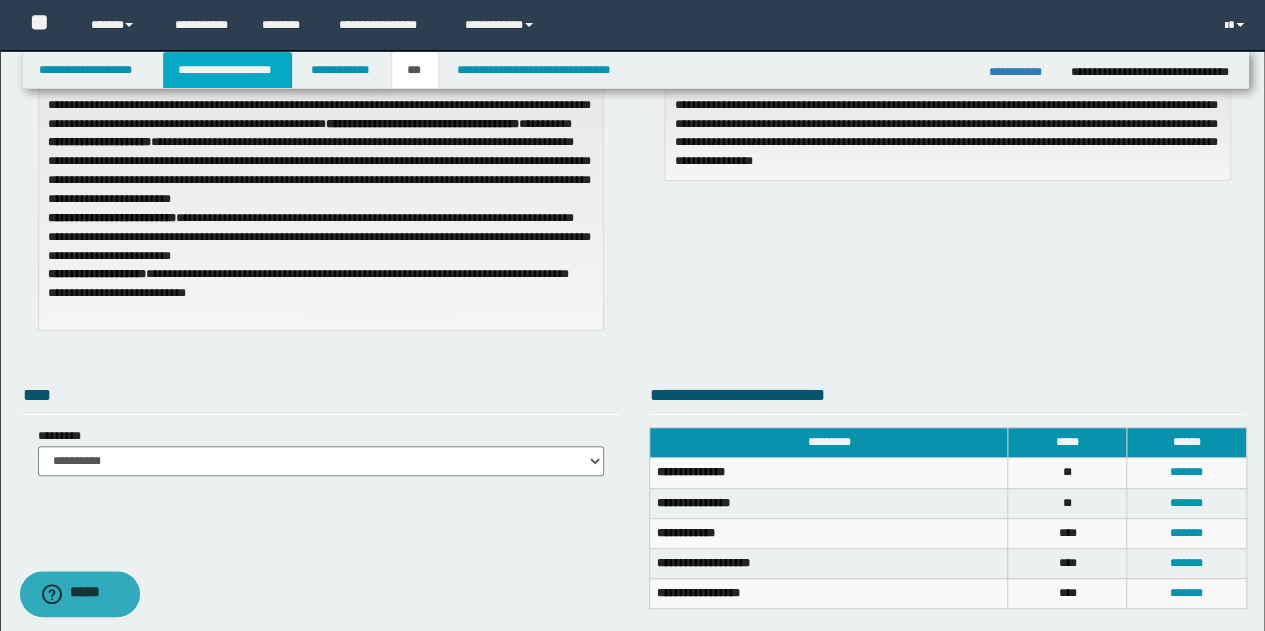 click on "**********" at bounding box center [227, 70] 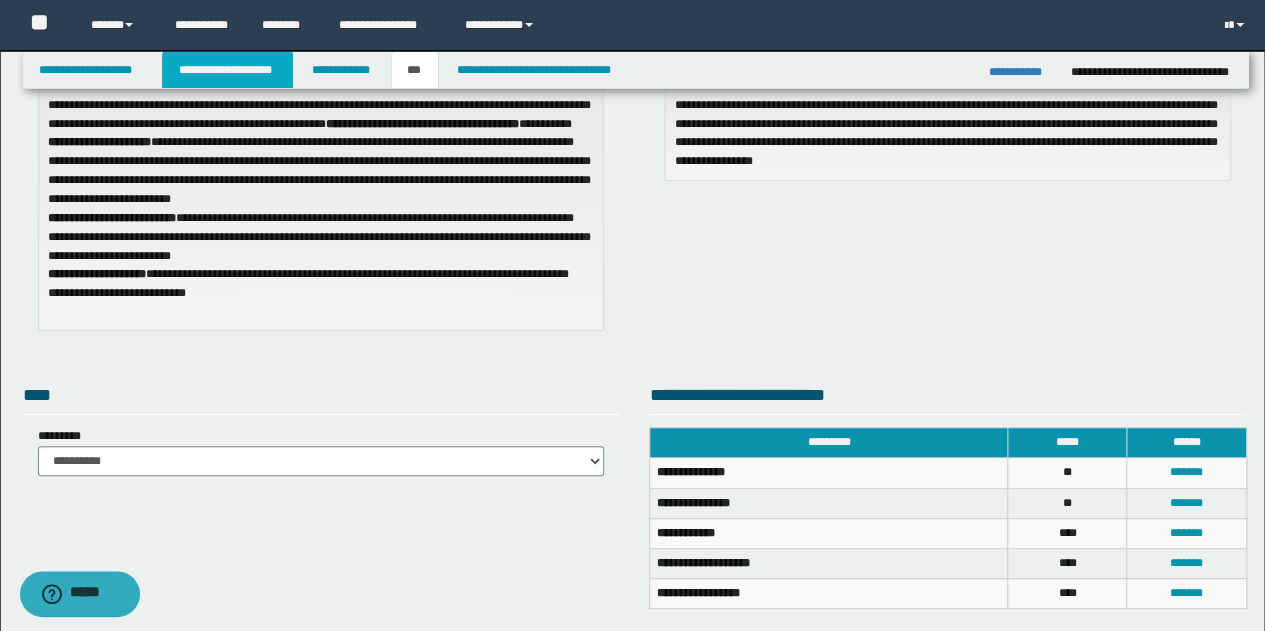 scroll, scrollTop: 198, scrollLeft: 0, axis: vertical 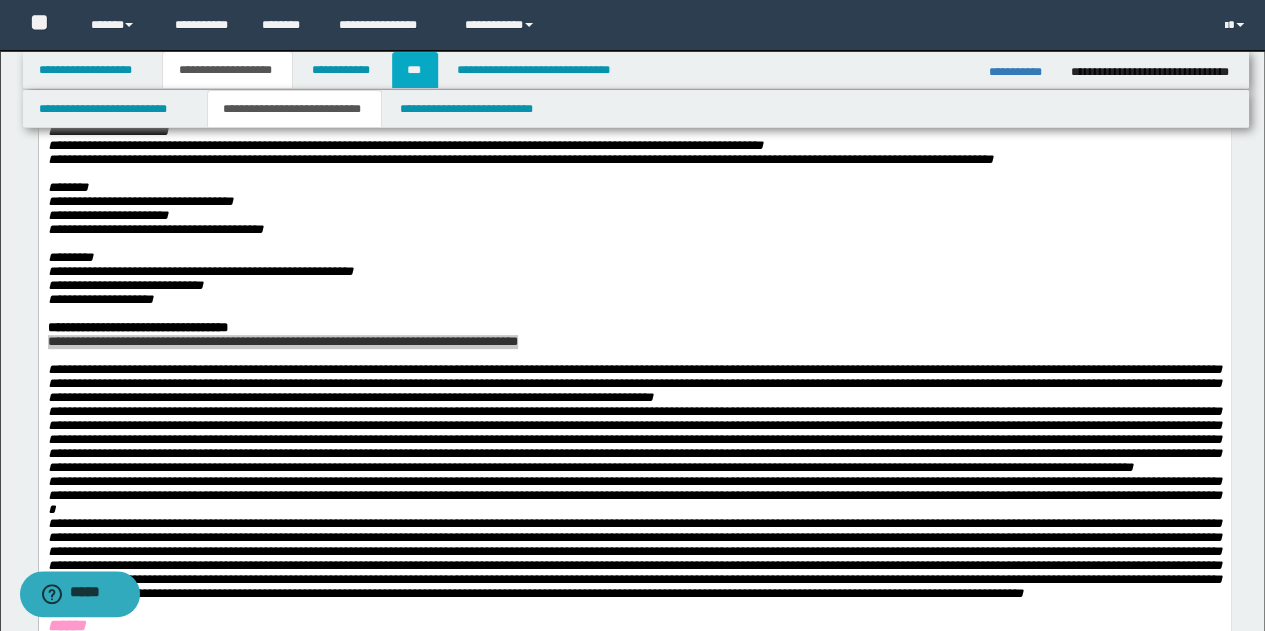 click on "***" at bounding box center (415, 70) 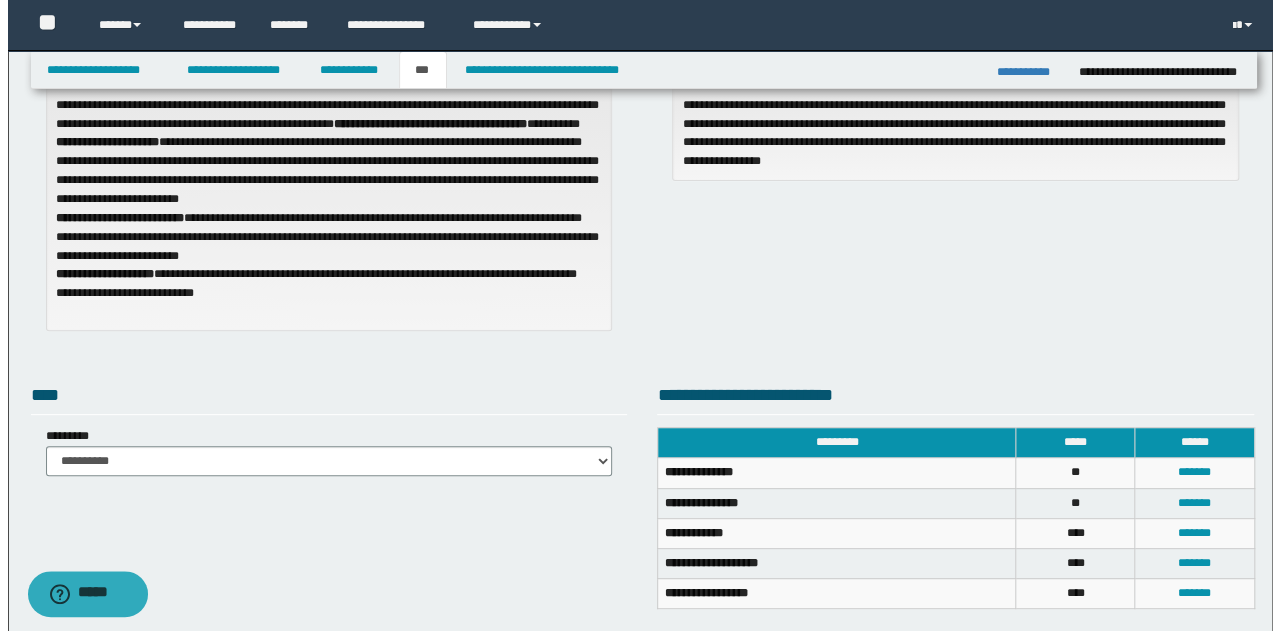 scroll, scrollTop: 367, scrollLeft: 0, axis: vertical 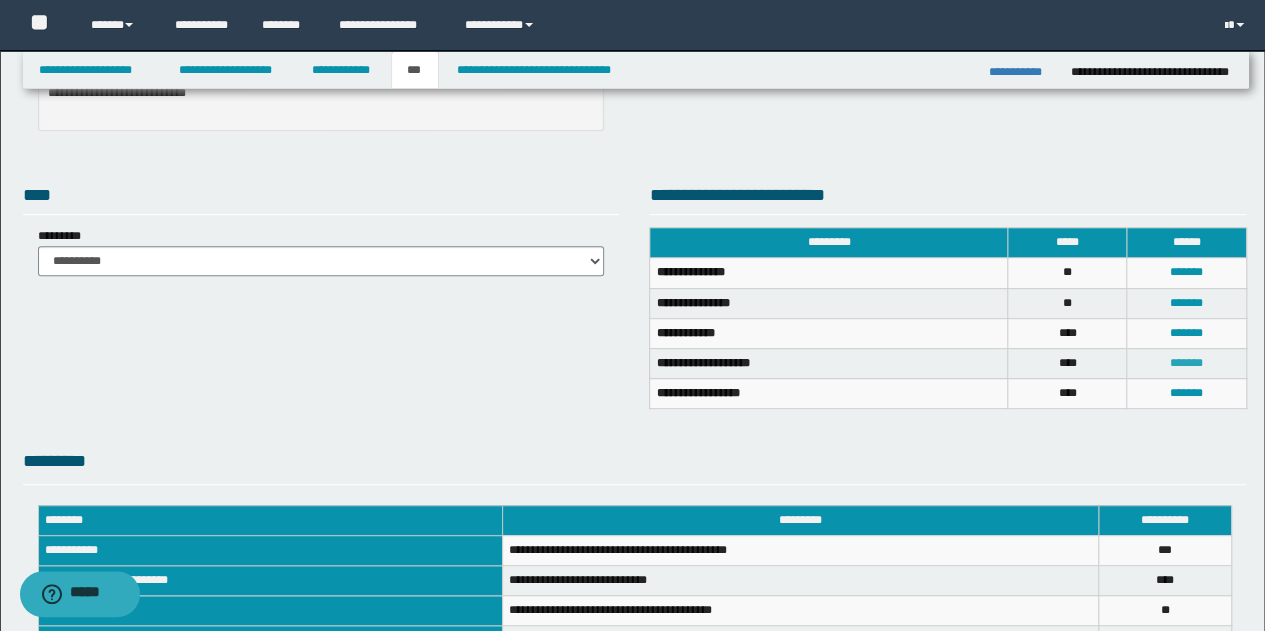 click on "*******" at bounding box center (1186, 363) 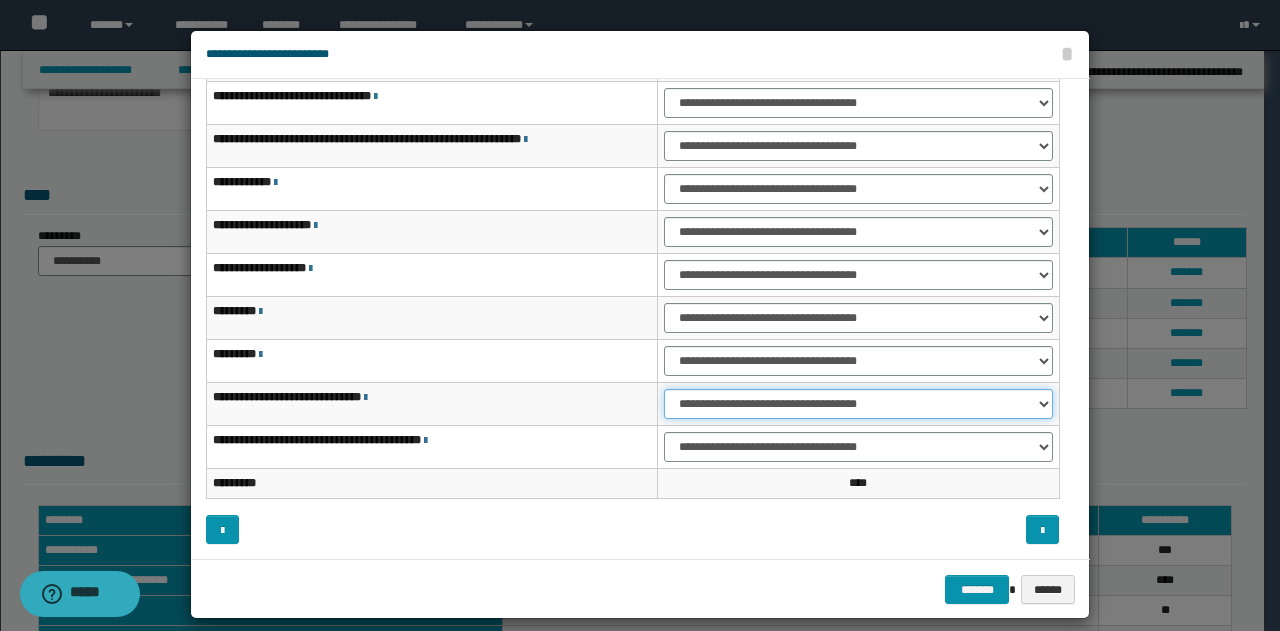 click on "**********" at bounding box center [858, 404] 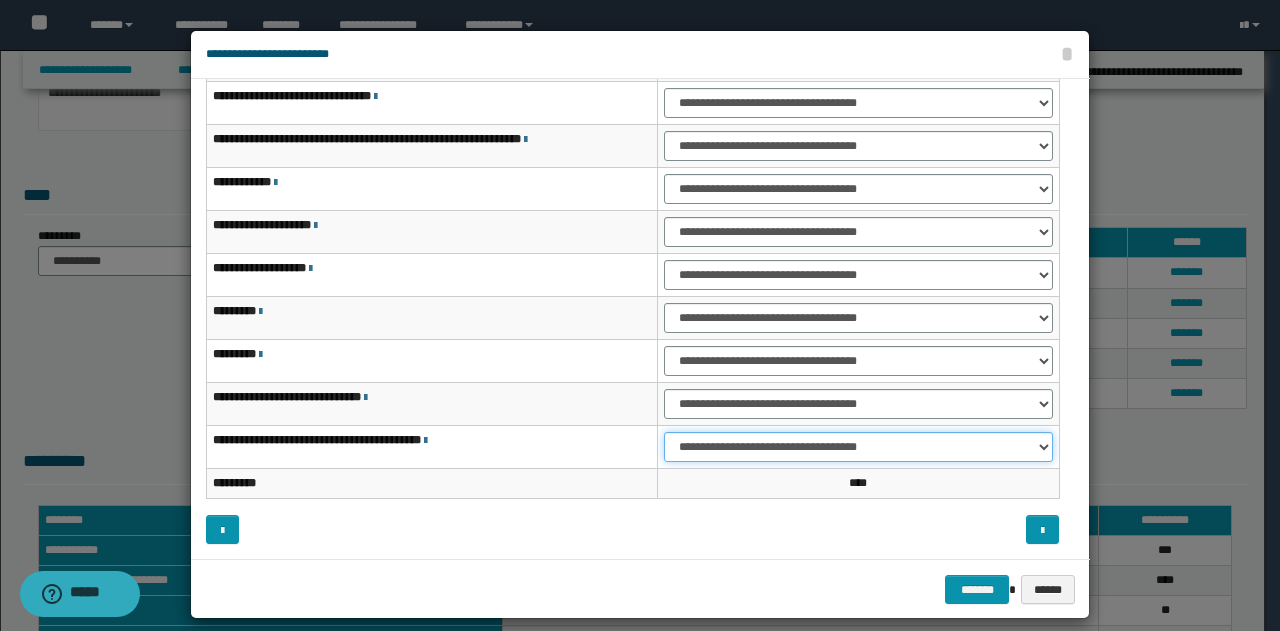 click on "**********" at bounding box center [858, 447] 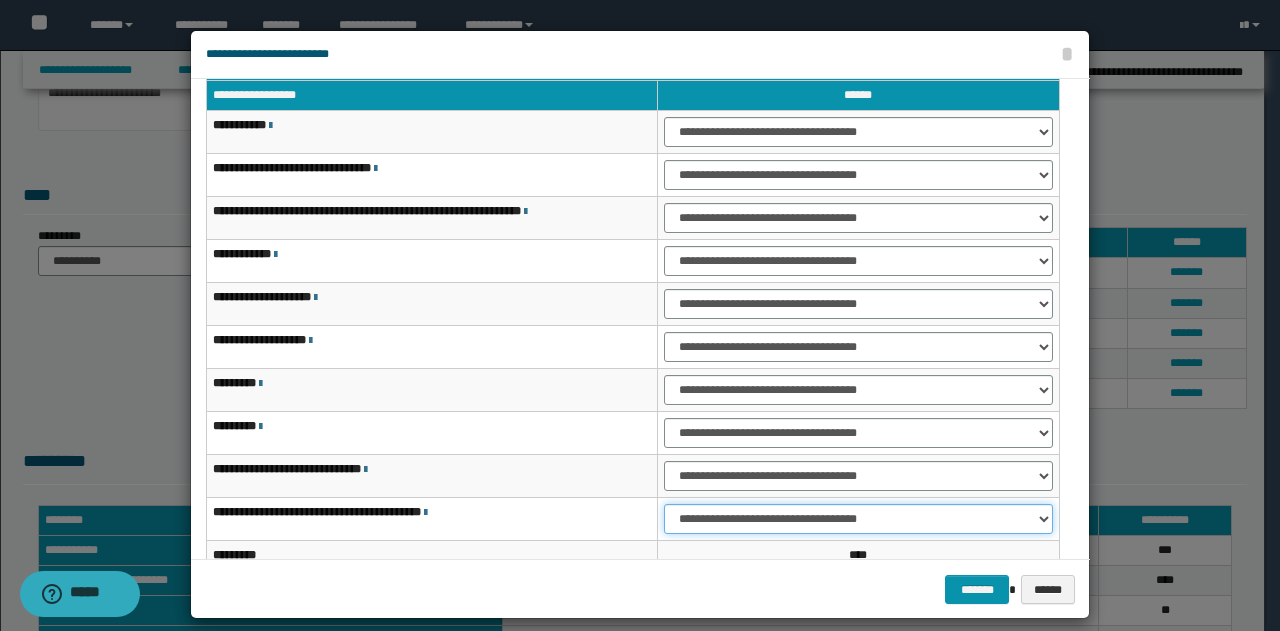 scroll, scrollTop: 16, scrollLeft: 0, axis: vertical 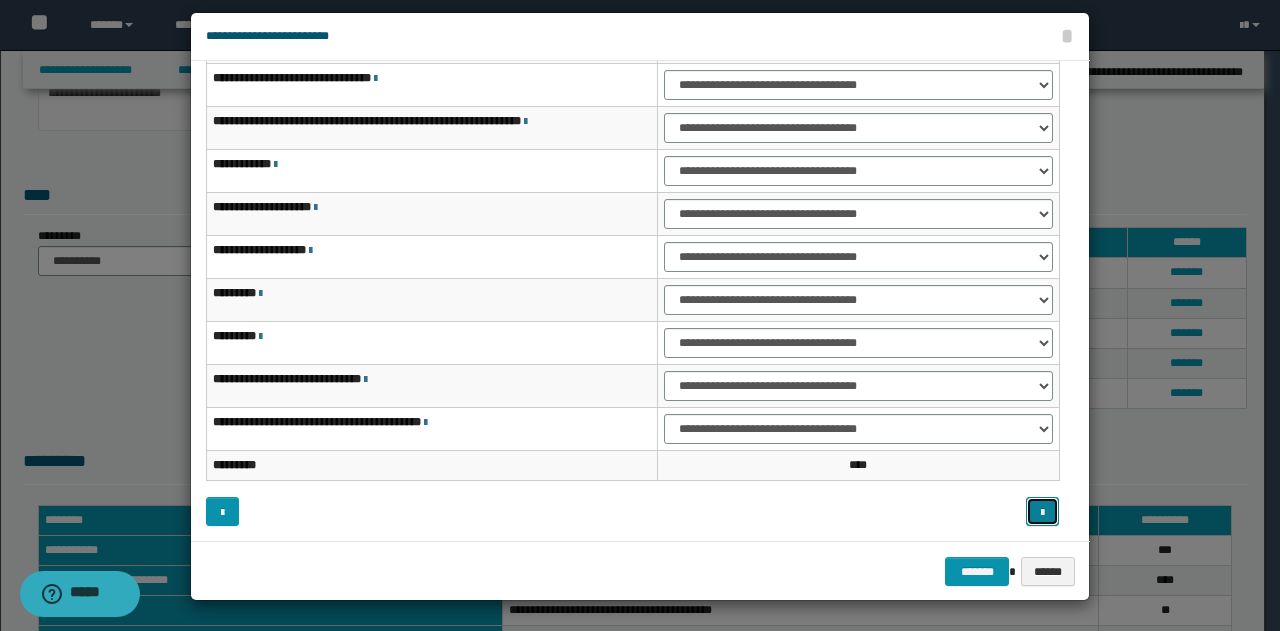 click at bounding box center (1042, 513) 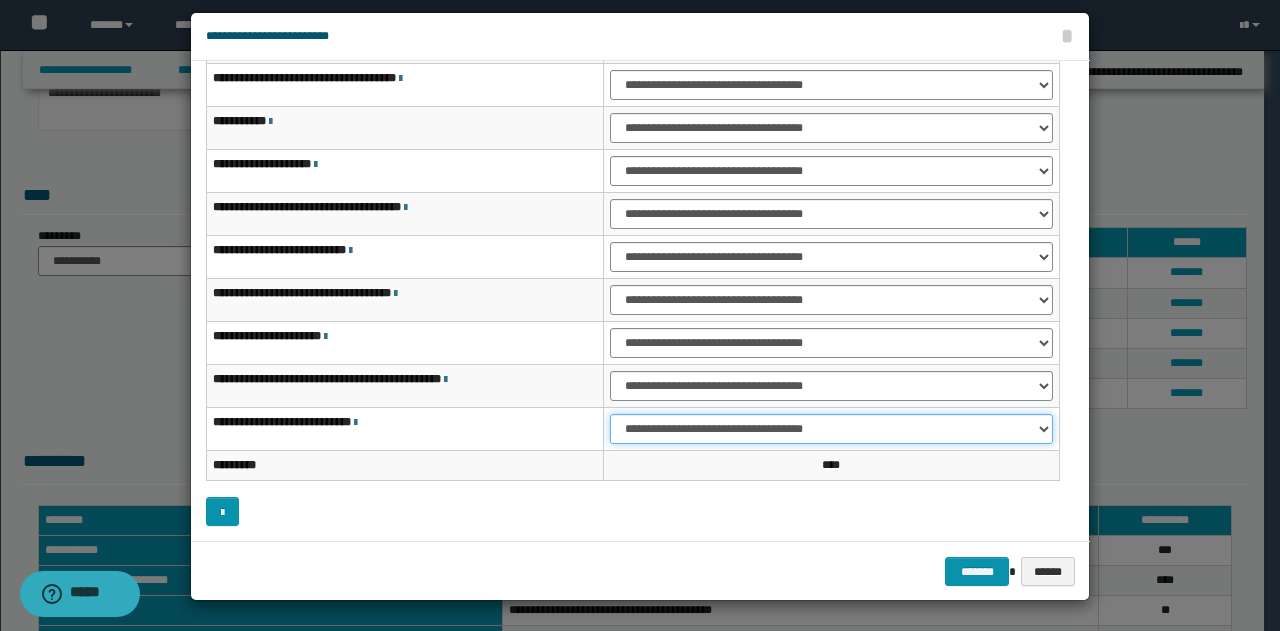 click on "**********" at bounding box center [831, 429] 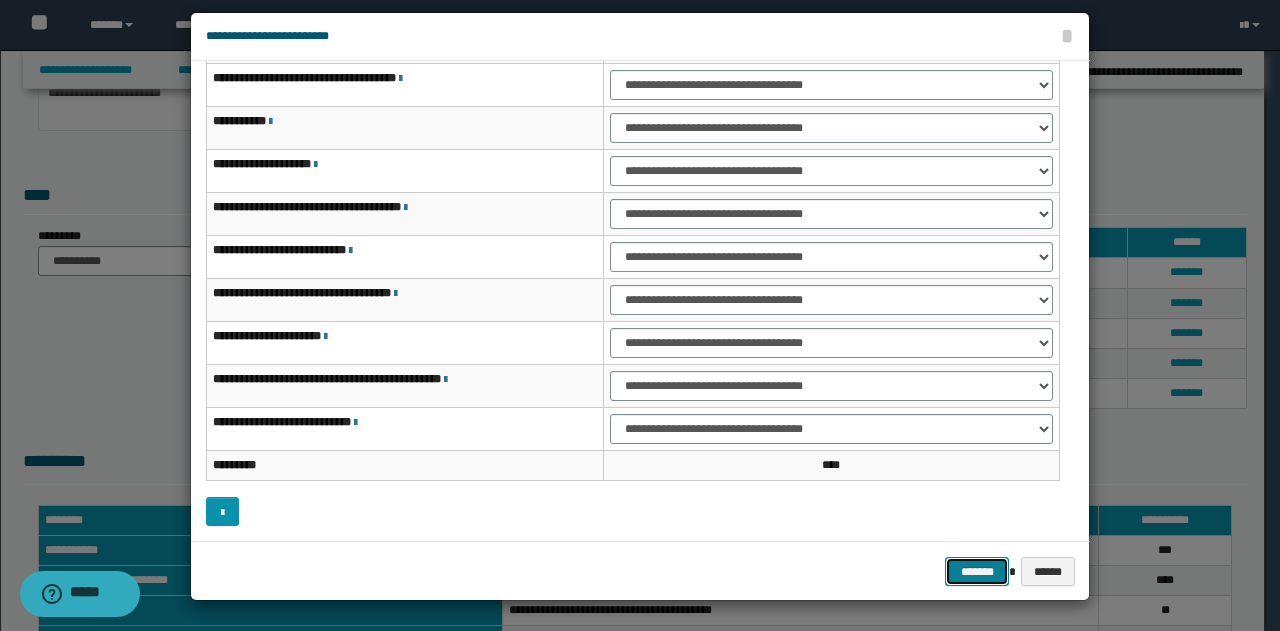 click on "*******" at bounding box center [977, 571] 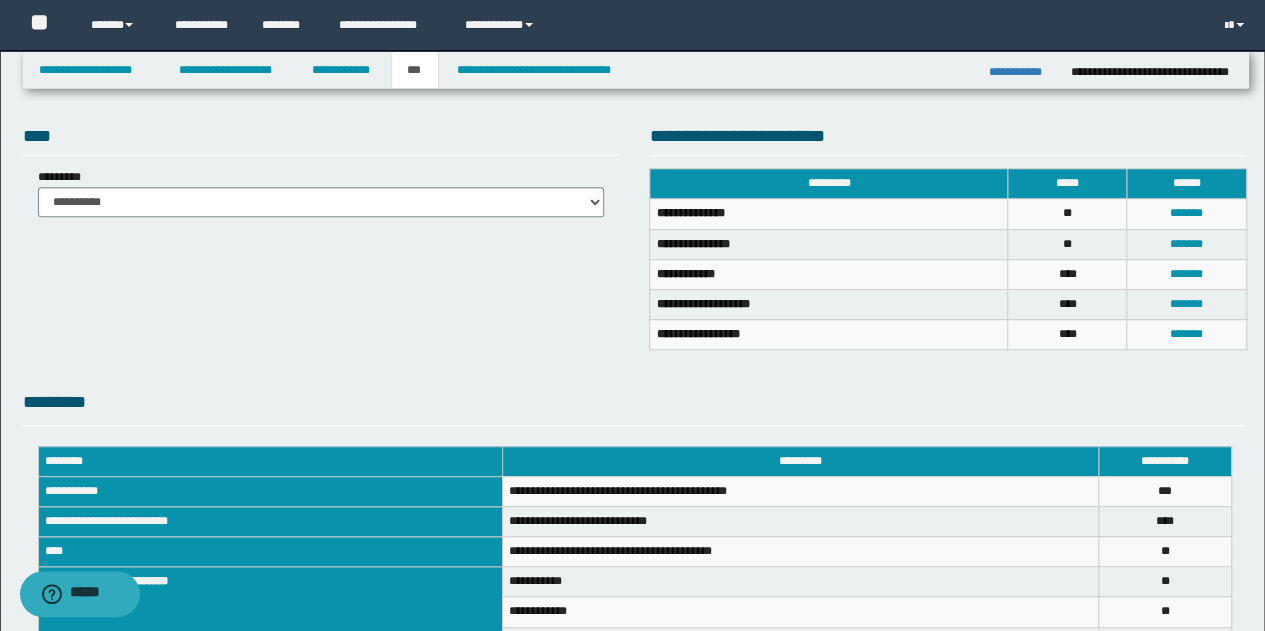 scroll, scrollTop: 167, scrollLeft: 0, axis: vertical 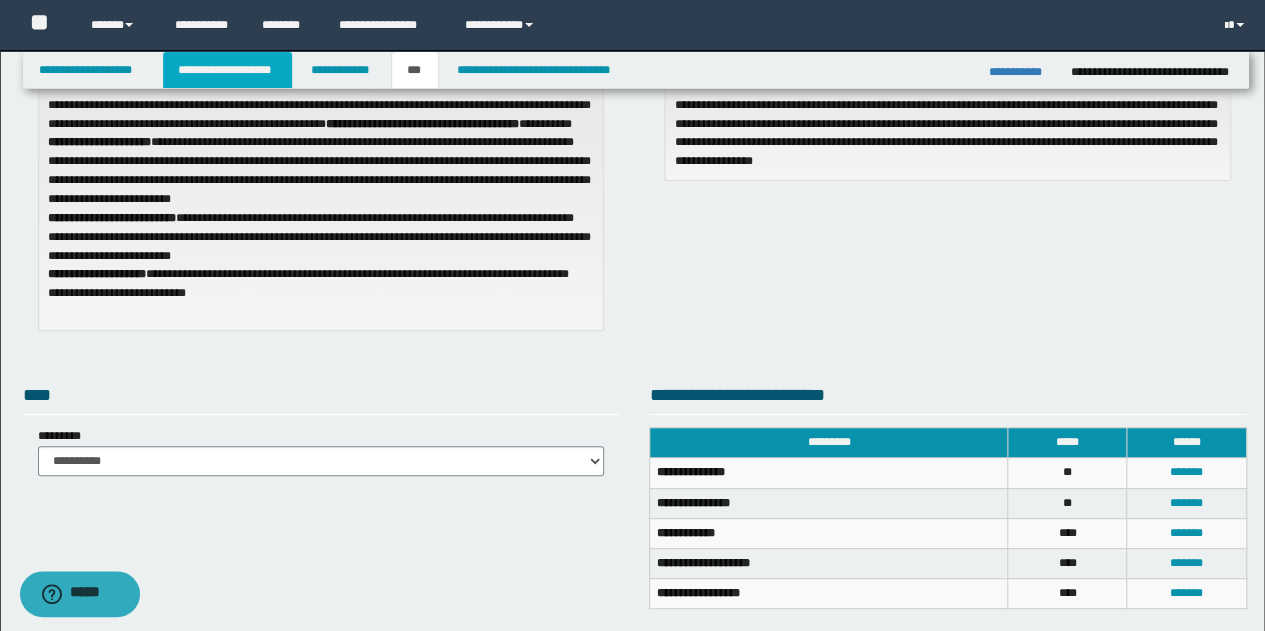 click on "**********" at bounding box center [227, 70] 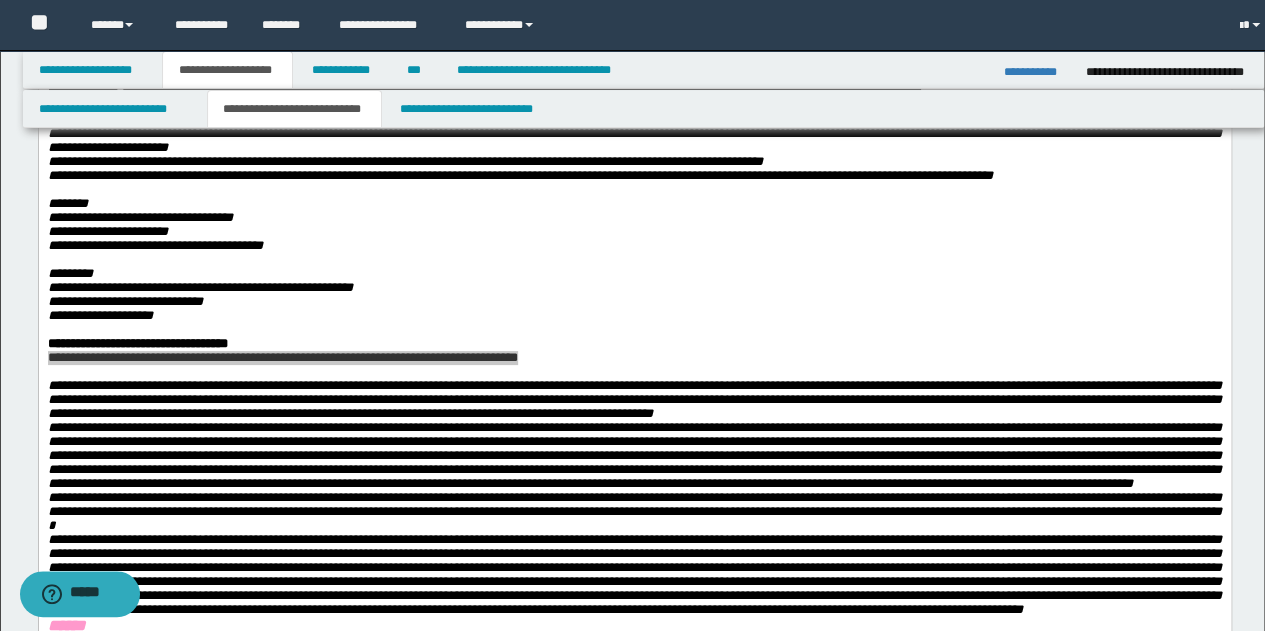 scroll, scrollTop: 198, scrollLeft: 0, axis: vertical 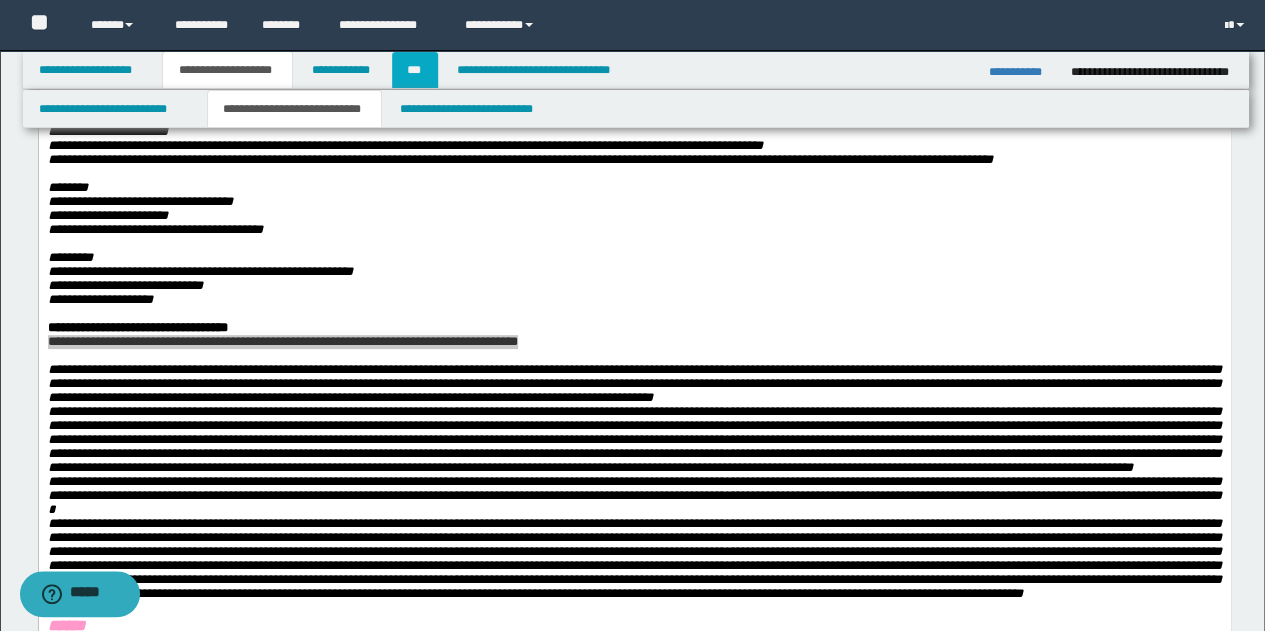click on "***" at bounding box center (415, 70) 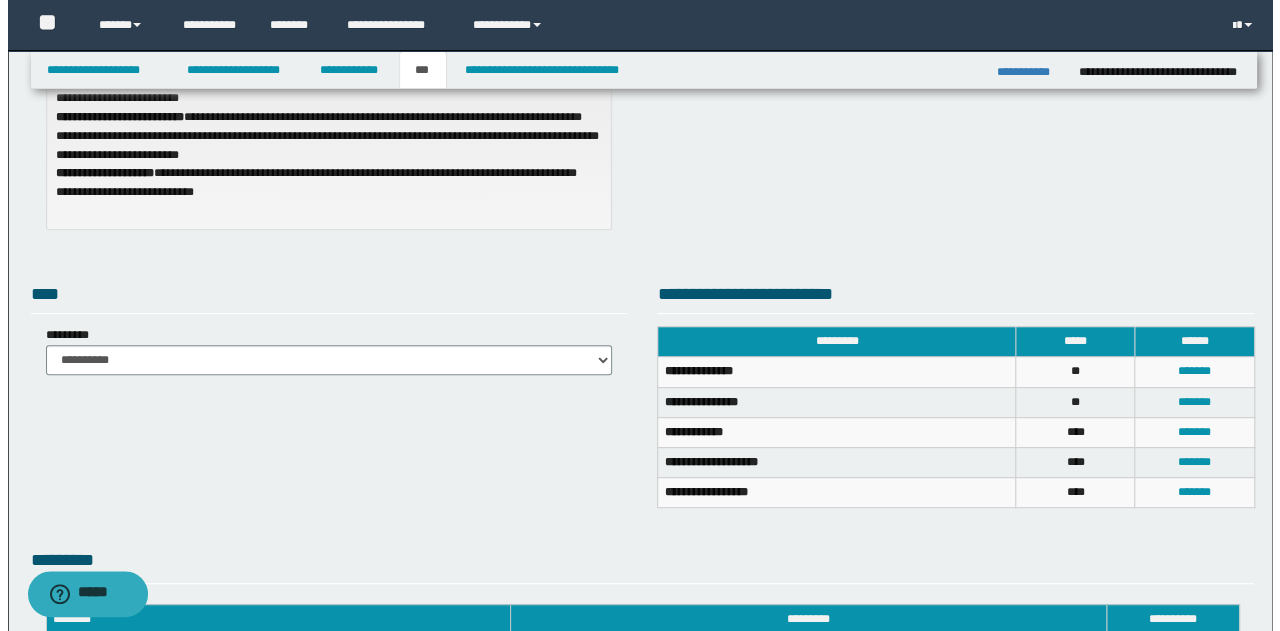 scroll, scrollTop: 367, scrollLeft: 0, axis: vertical 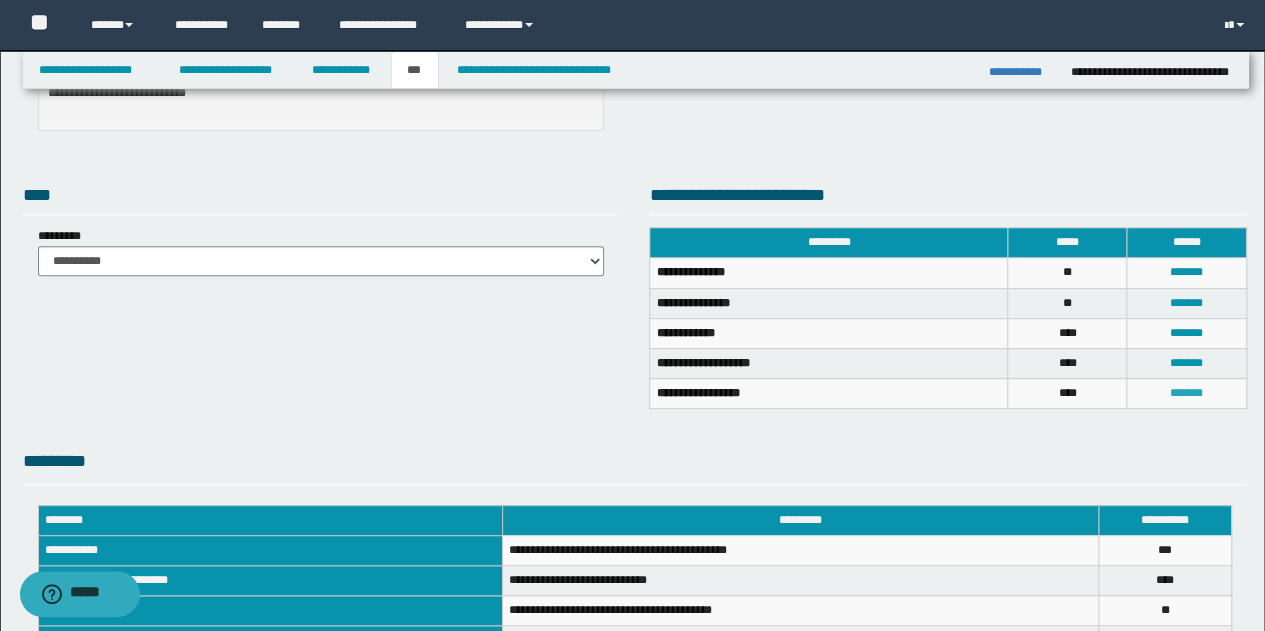 click on "*******" at bounding box center [1186, 393] 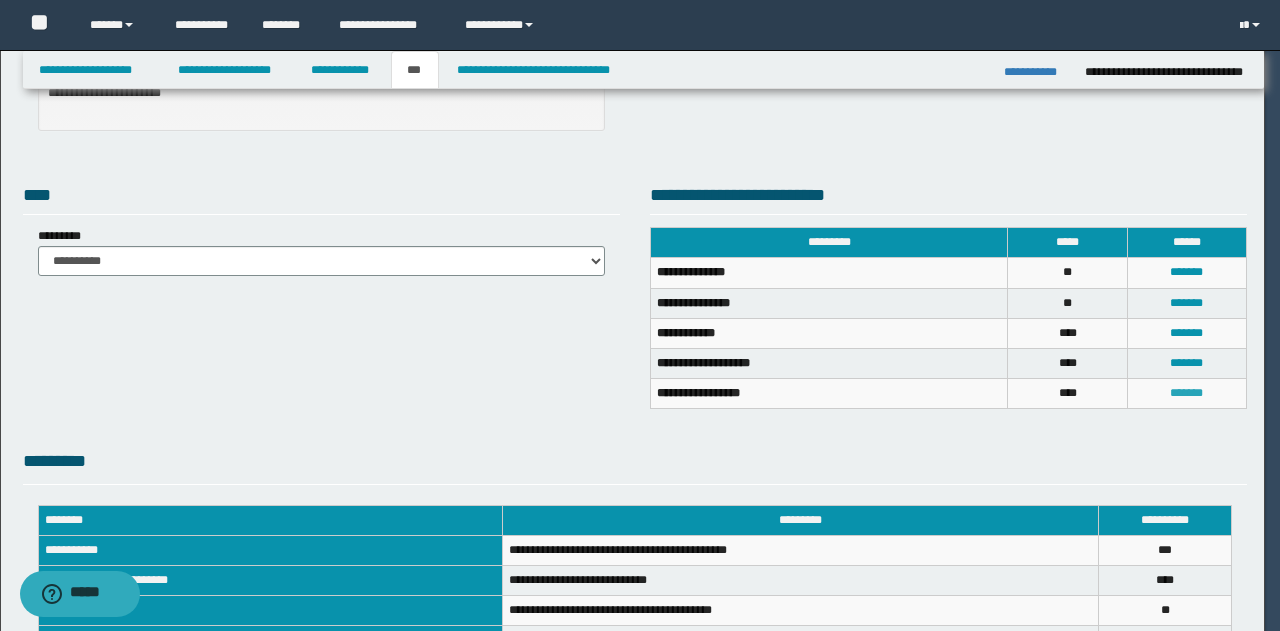 scroll, scrollTop: 0, scrollLeft: 0, axis: both 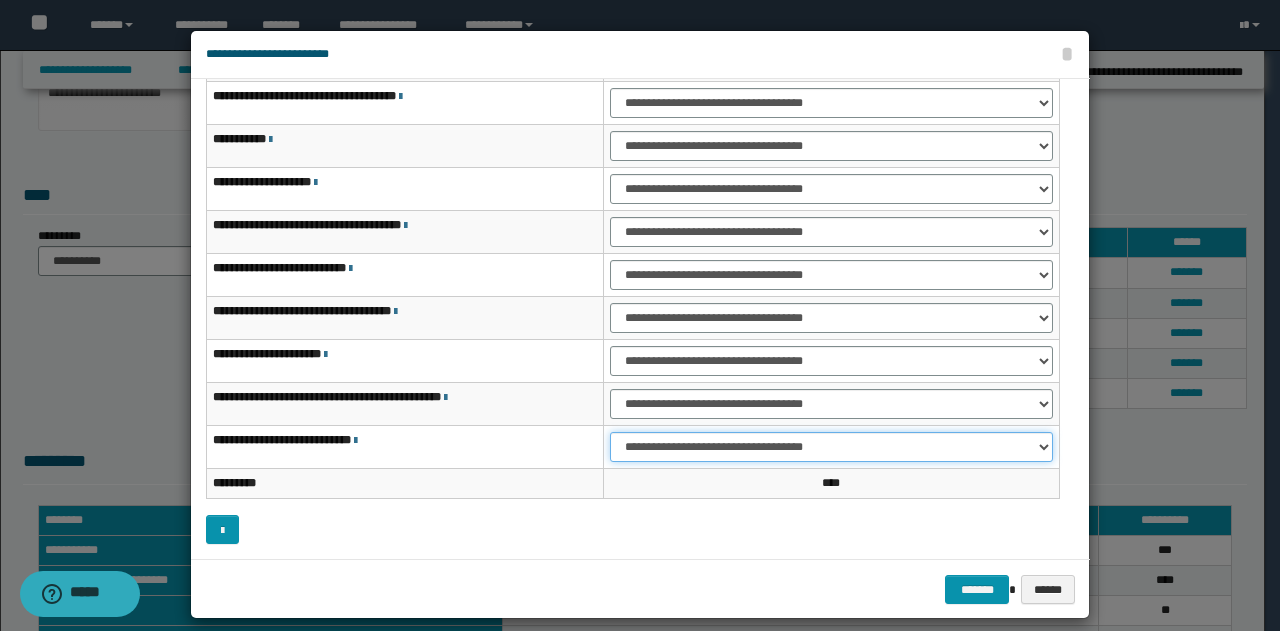 click on "**********" at bounding box center (831, 447) 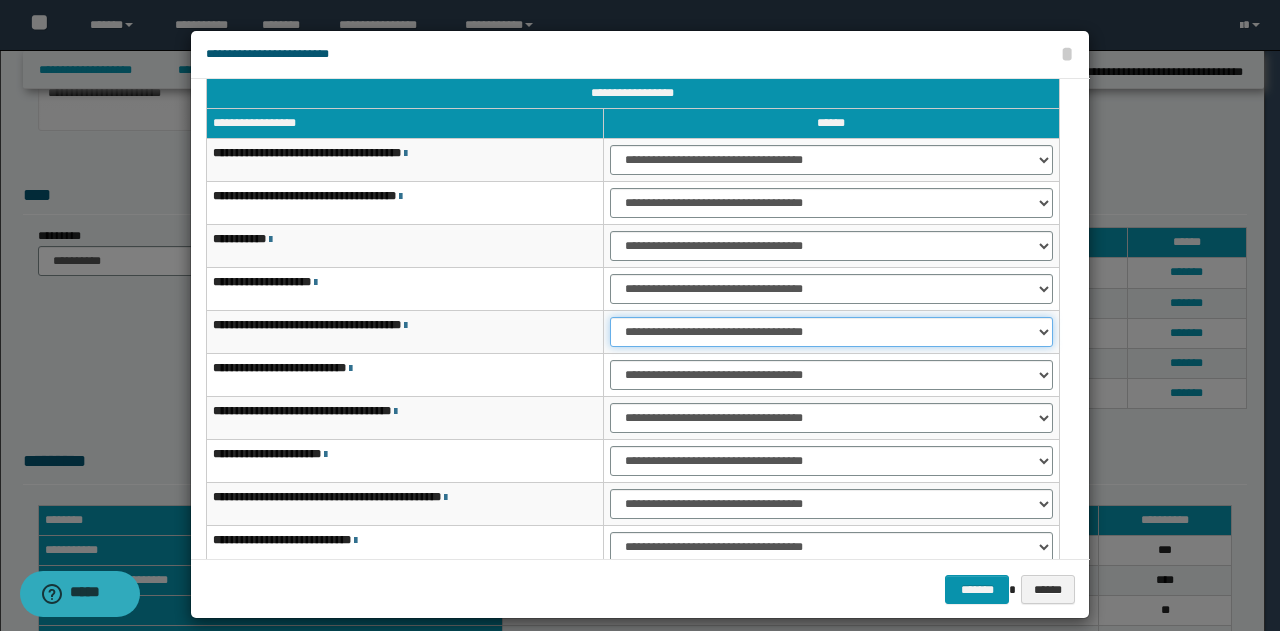 click on "**********" at bounding box center [831, 332] 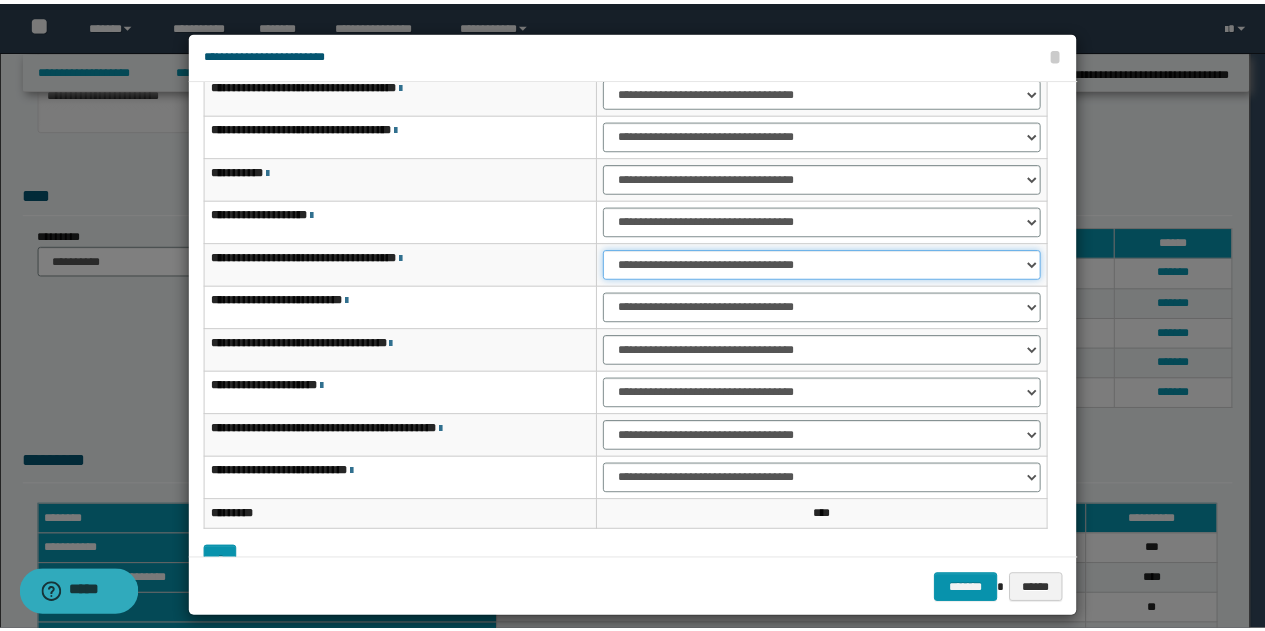 scroll, scrollTop: 116, scrollLeft: 0, axis: vertical 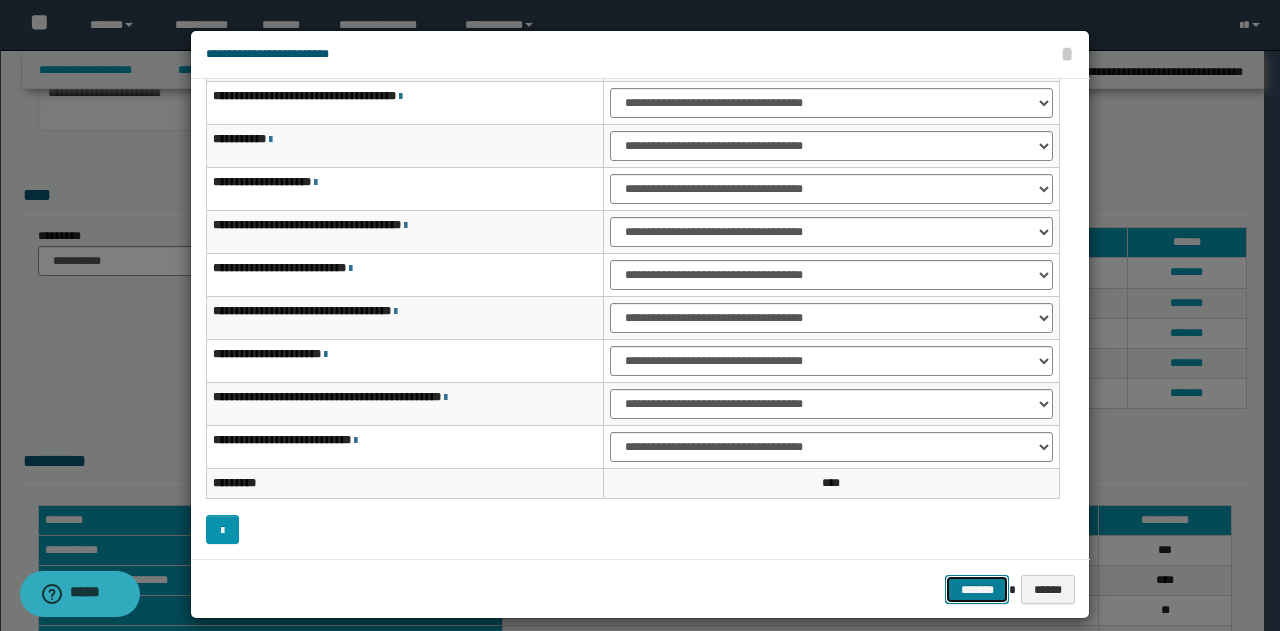 drag, startPoint x: 964, startPoint y: 585, endPoint x: 848, endPoint y: 534, distance: 126.71622 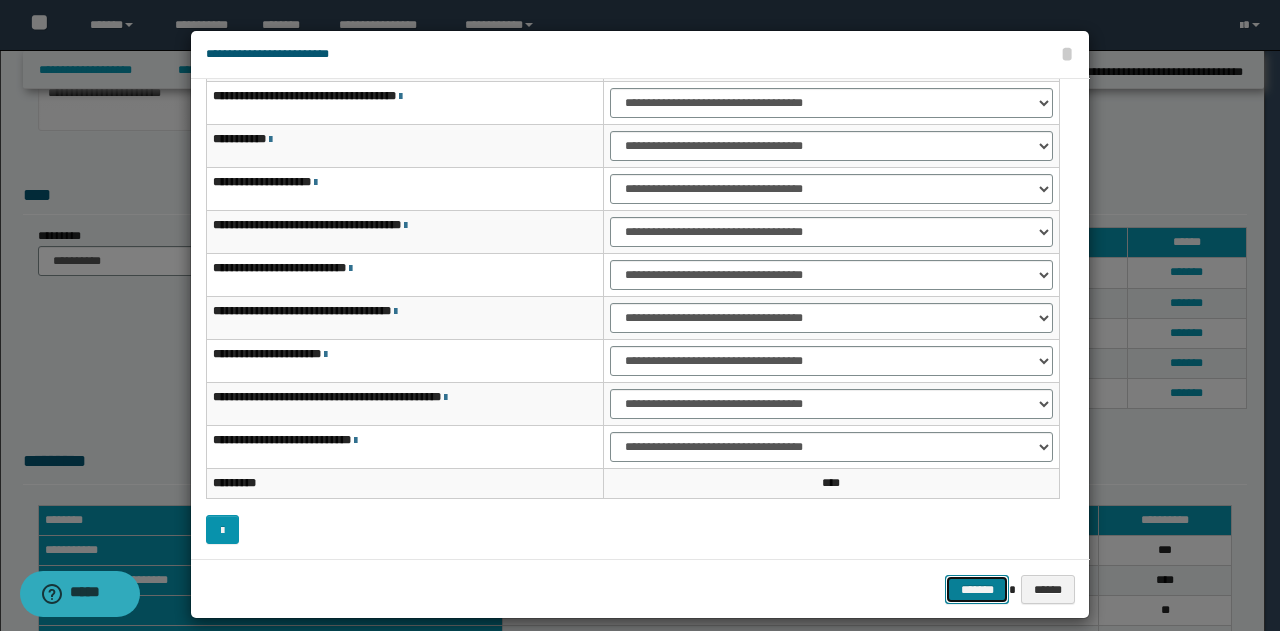 click on "*******" at bounding box center (977, 589) 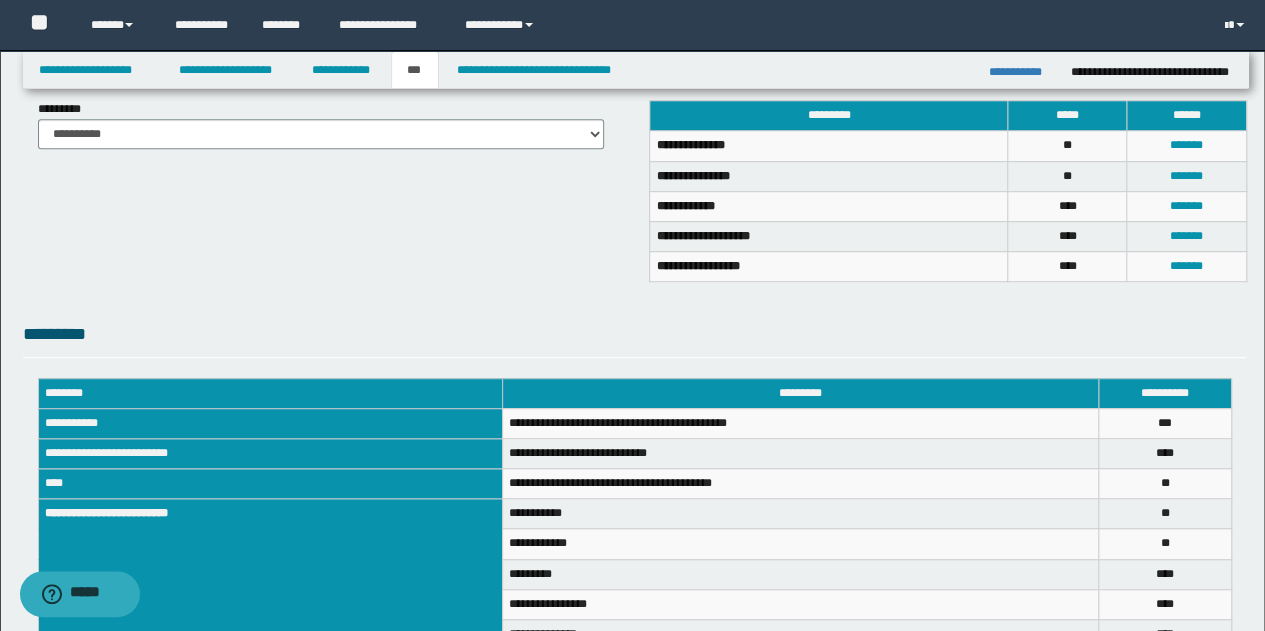 scroll, scrollTop: 267, scrollLeft: 0, axis: vertical 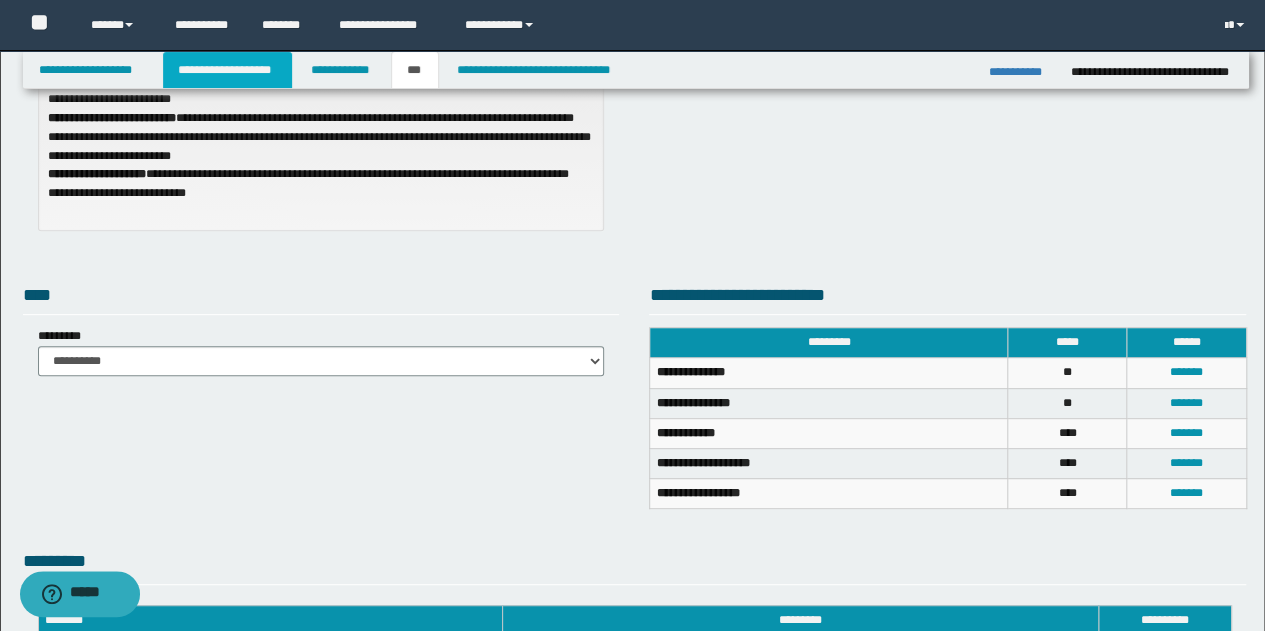 click on "**********" at bounding box center [227, 70] 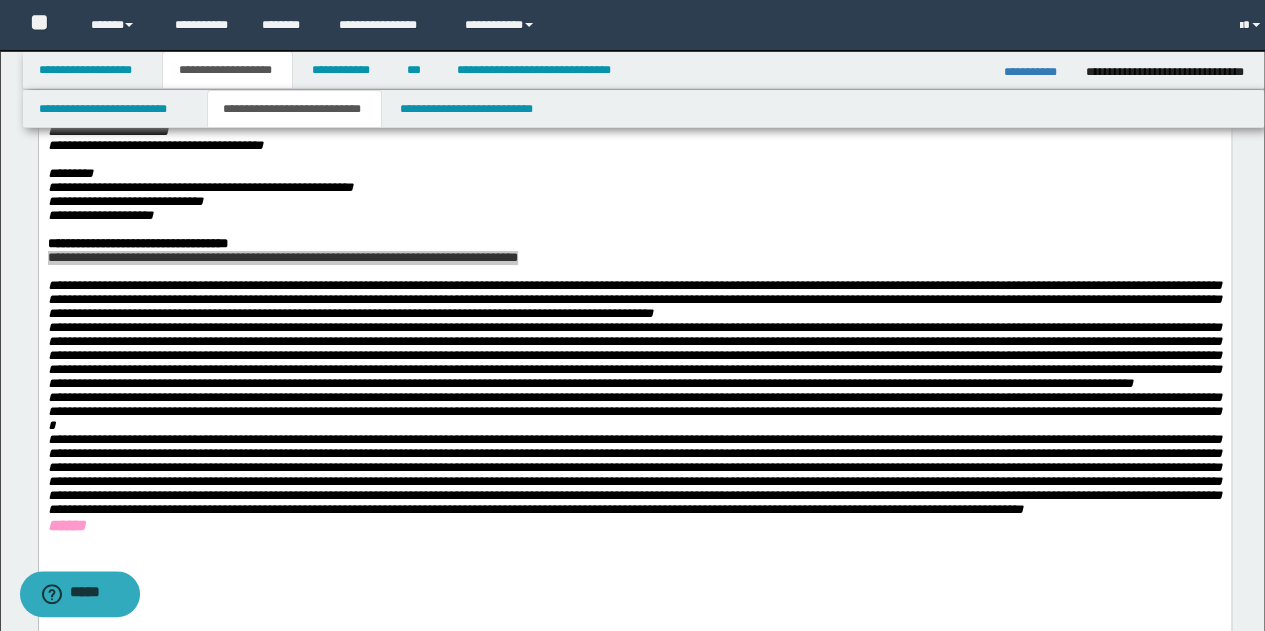 scroll, scrollTop: 298, scrollLeft: 0, axis: vertical 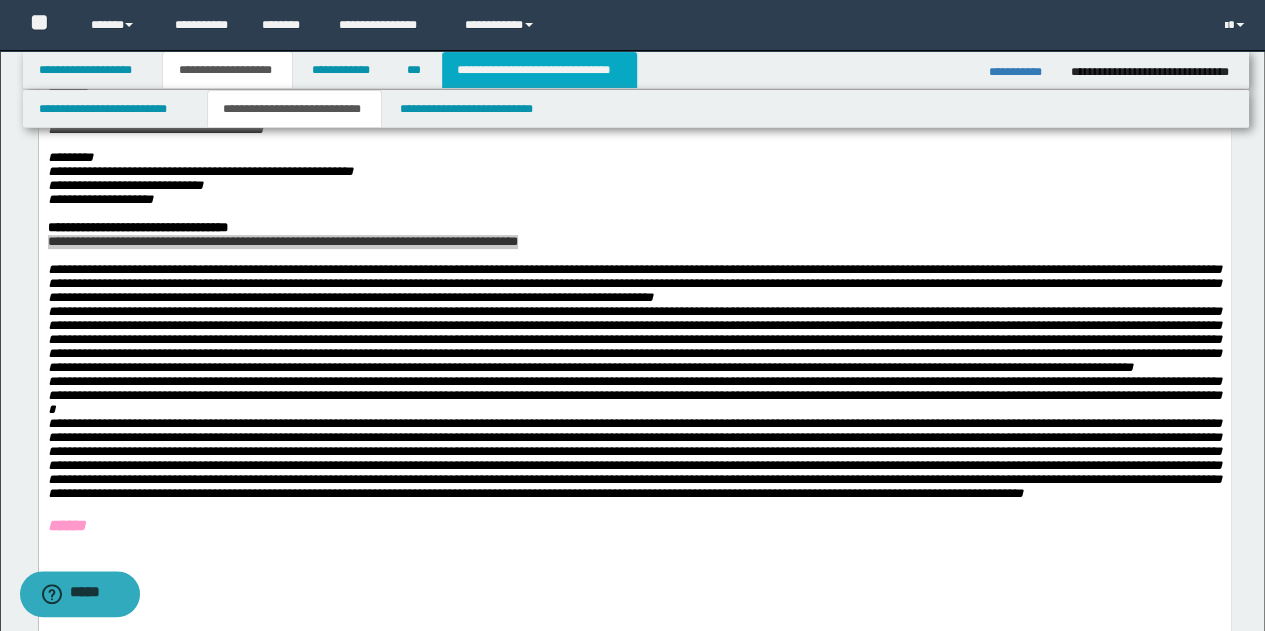 click on "**********" at bounding box center (539, 70) 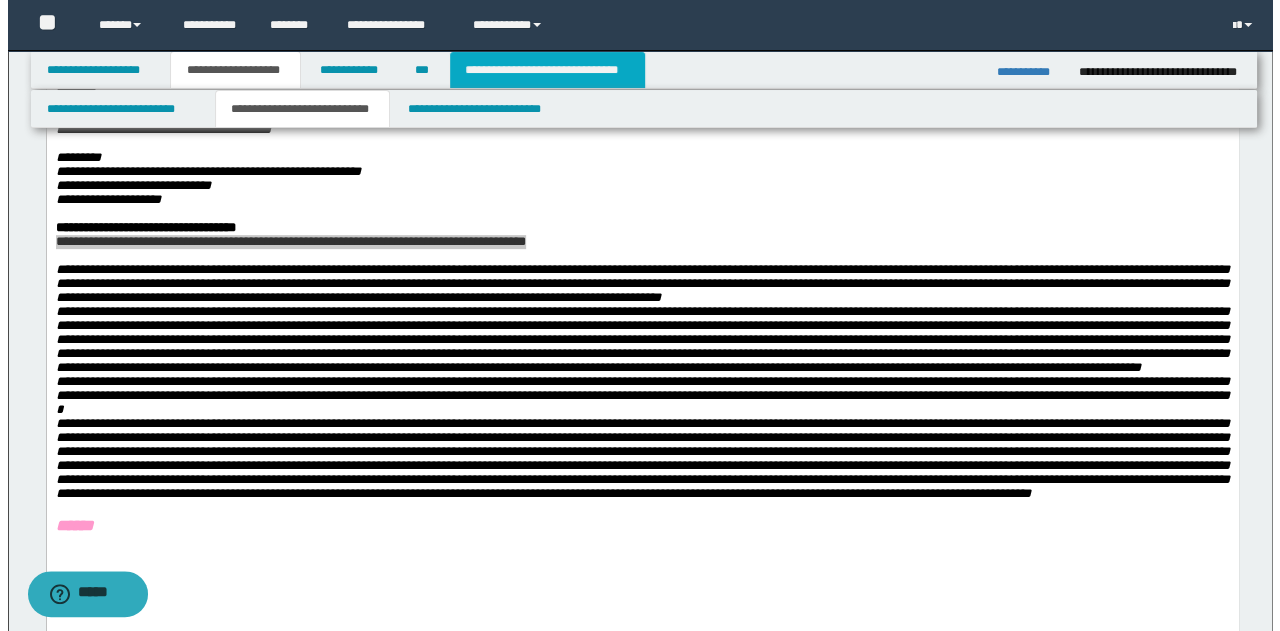 scroll, scrollTop: 267, scrollLeft: 0, axis: vertical 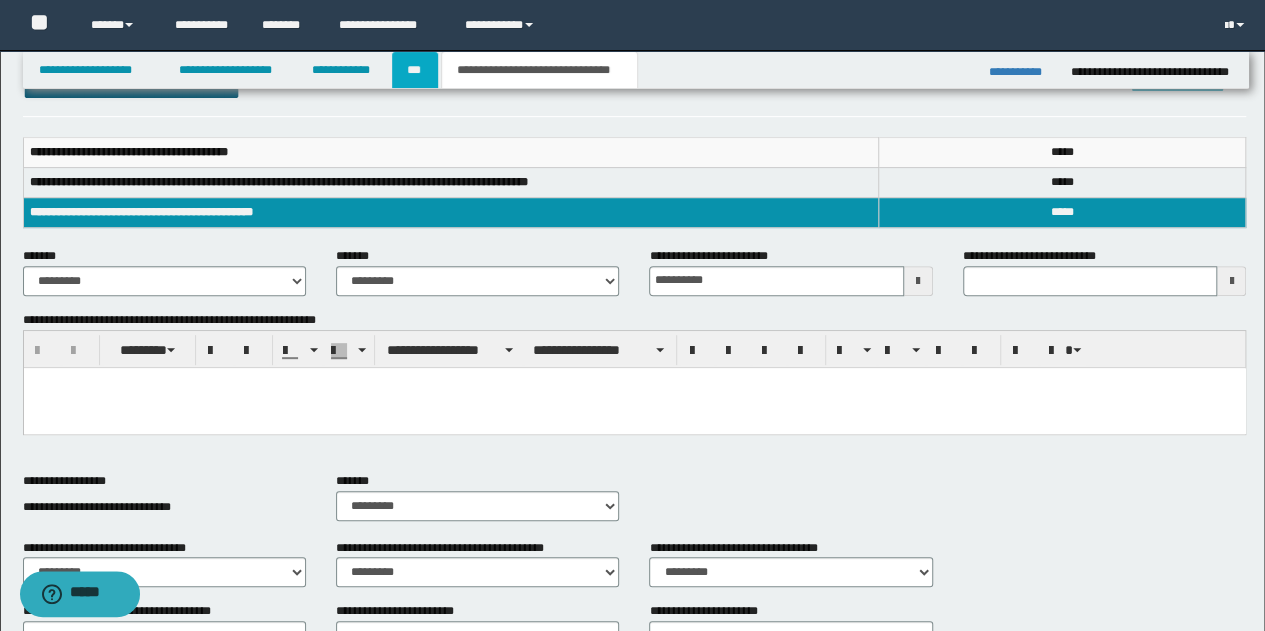 click on "***" at bounding box center (415, 70) 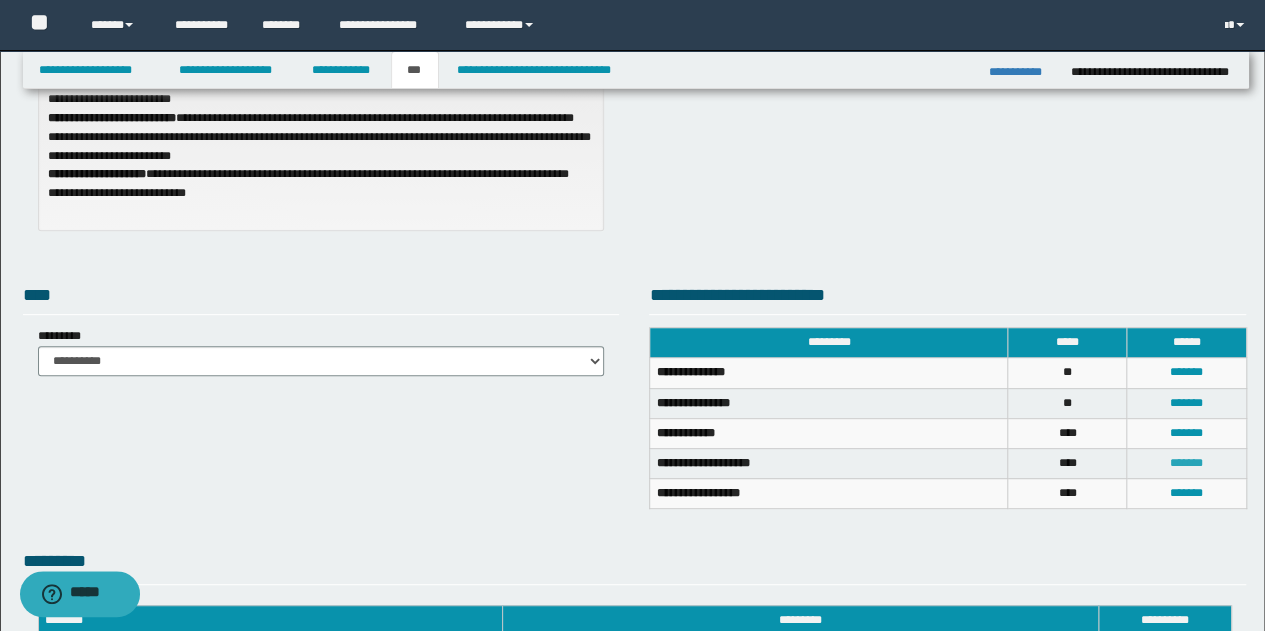 click on "*******" at bounding box center [1186, 463] 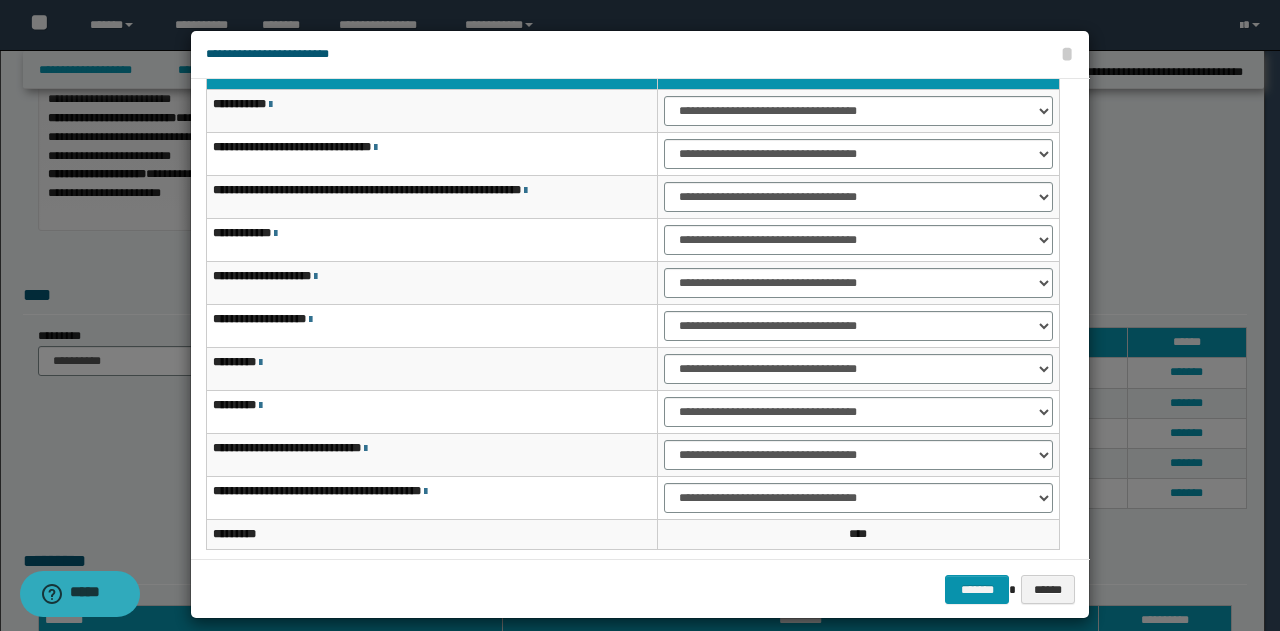 scroll, scrollTop: 0, scrollLeft: 0, axis: both 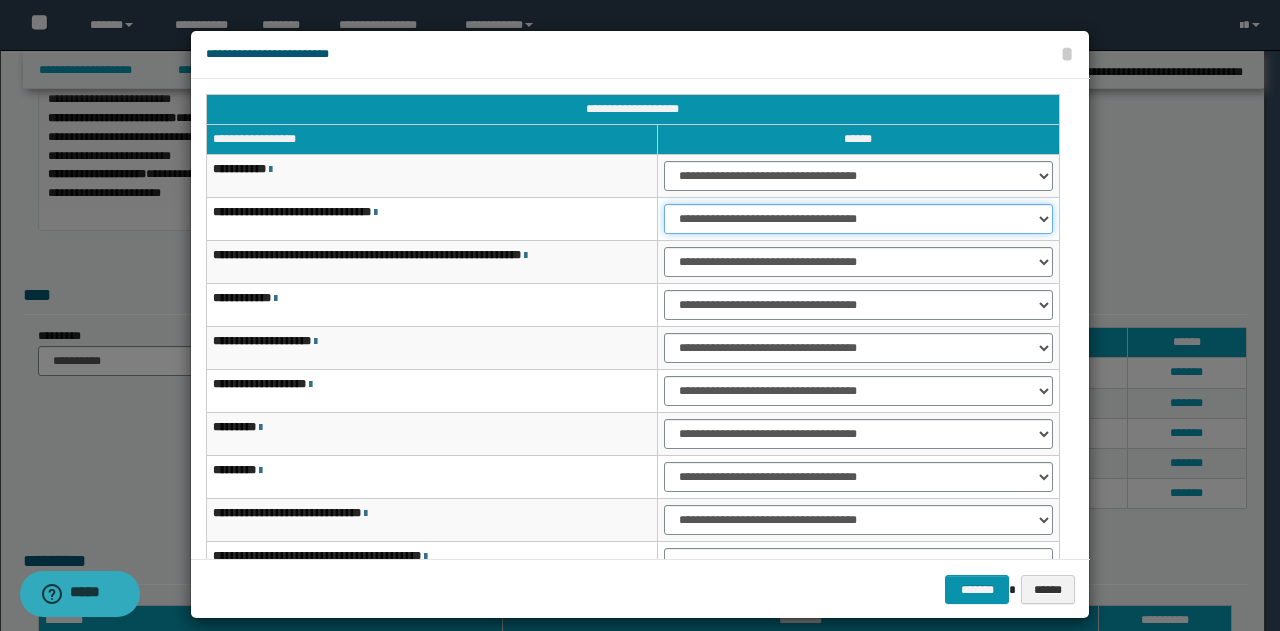 click on "**********" at bounding box center (858, 219) 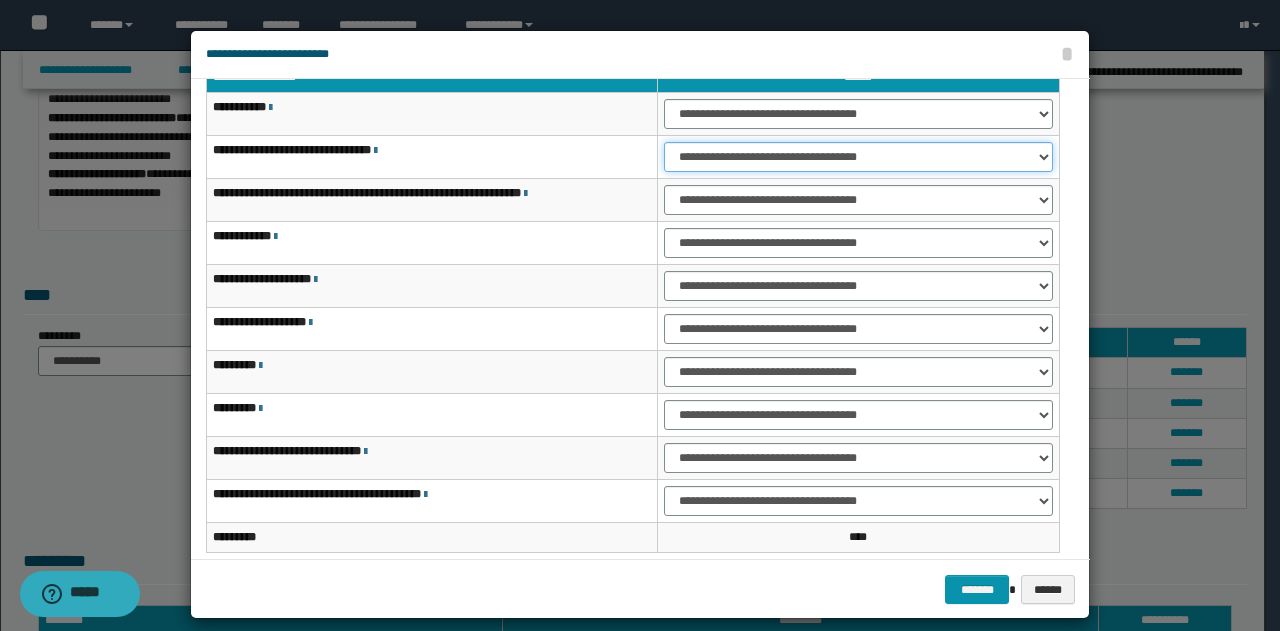 scroll, scrollTop: 116, scrollLeft: 0, axis: vertical 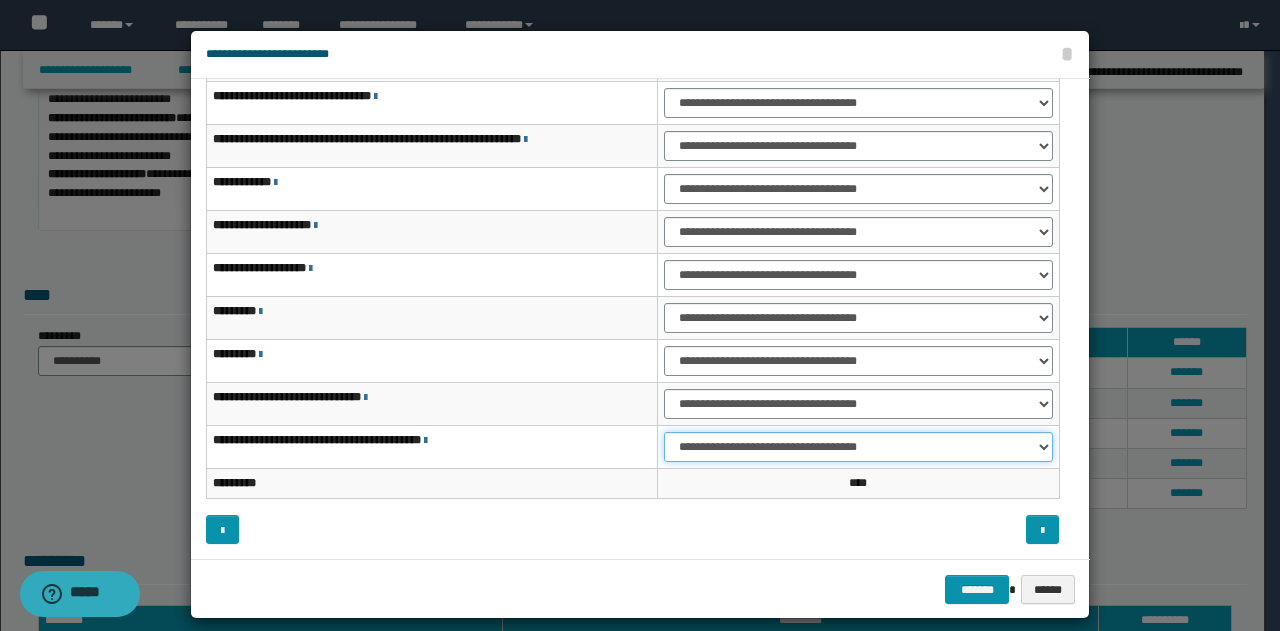 click on "**********" at bounding box center (858, 447) 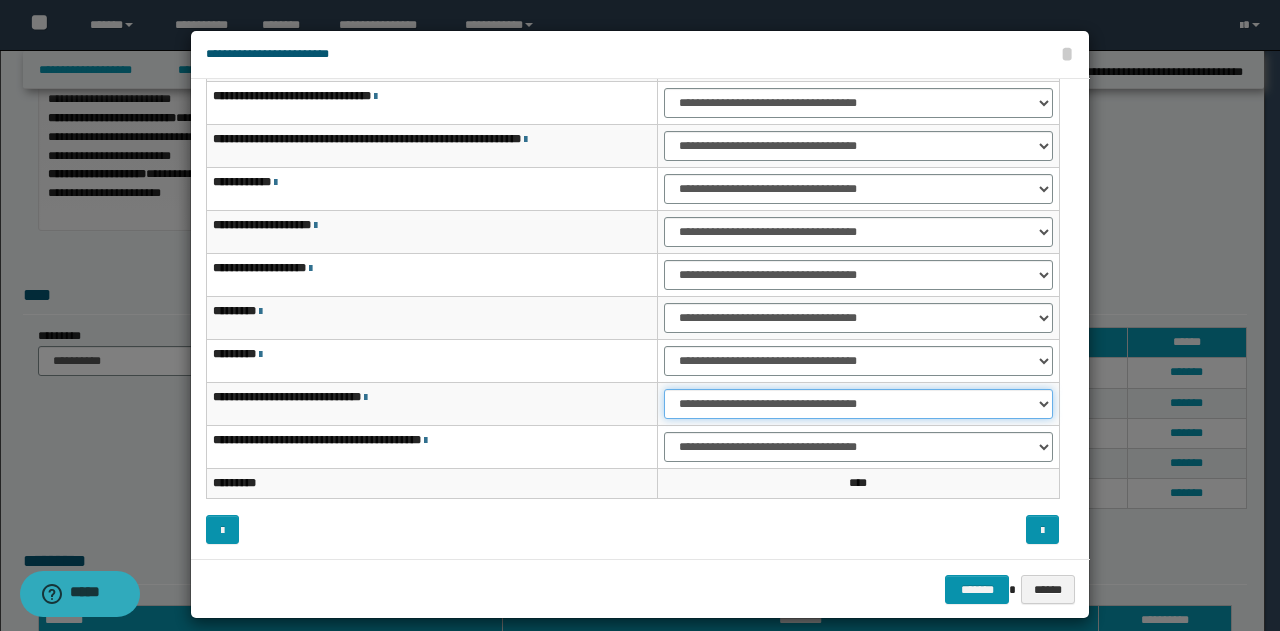 click on "**********" at bounding box center [858, 404] 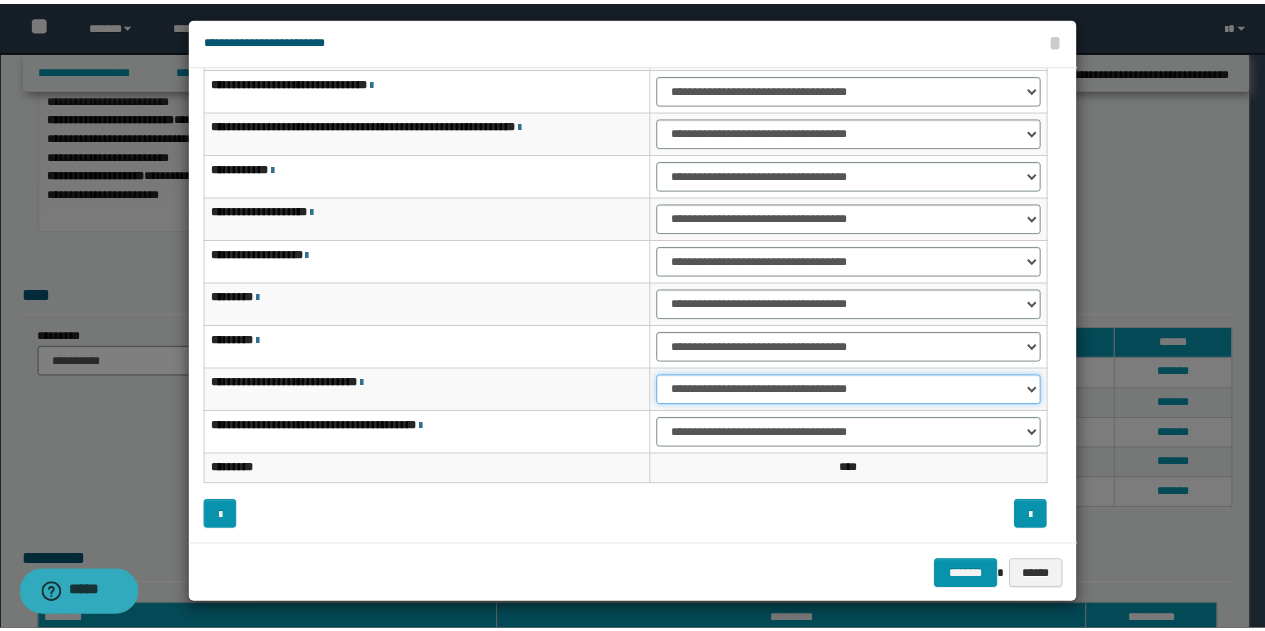 scroll, scrollTop: 18, scrollLeft: 0, axis: vertical 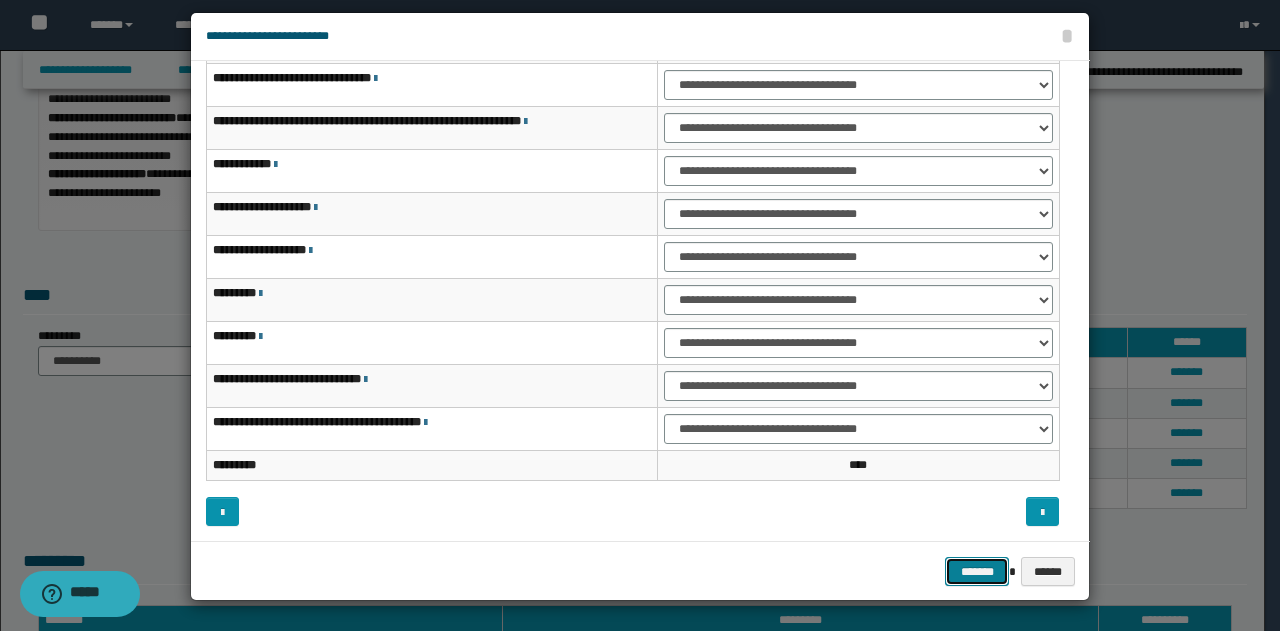 drag, startPoint x: 963, startPoint y: 571, endPoint x: 885, endPoint y: 515, distance: 96.02083 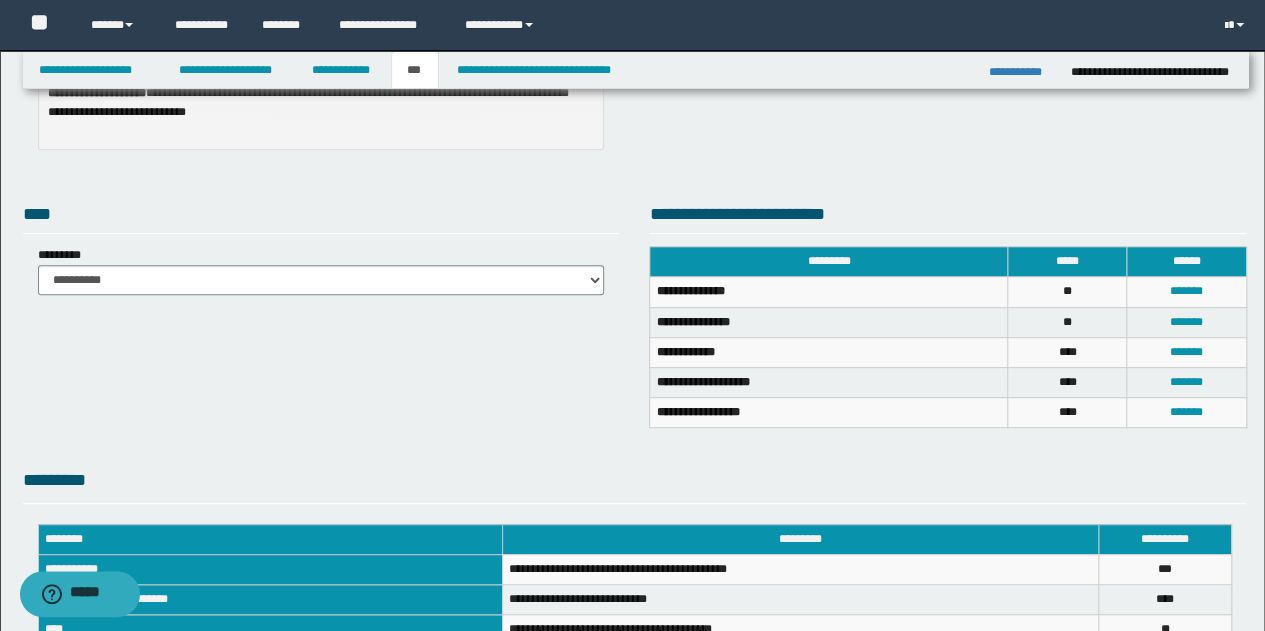 scroll, scrollTop: 267, scrollLeft: 0, axis: vertical 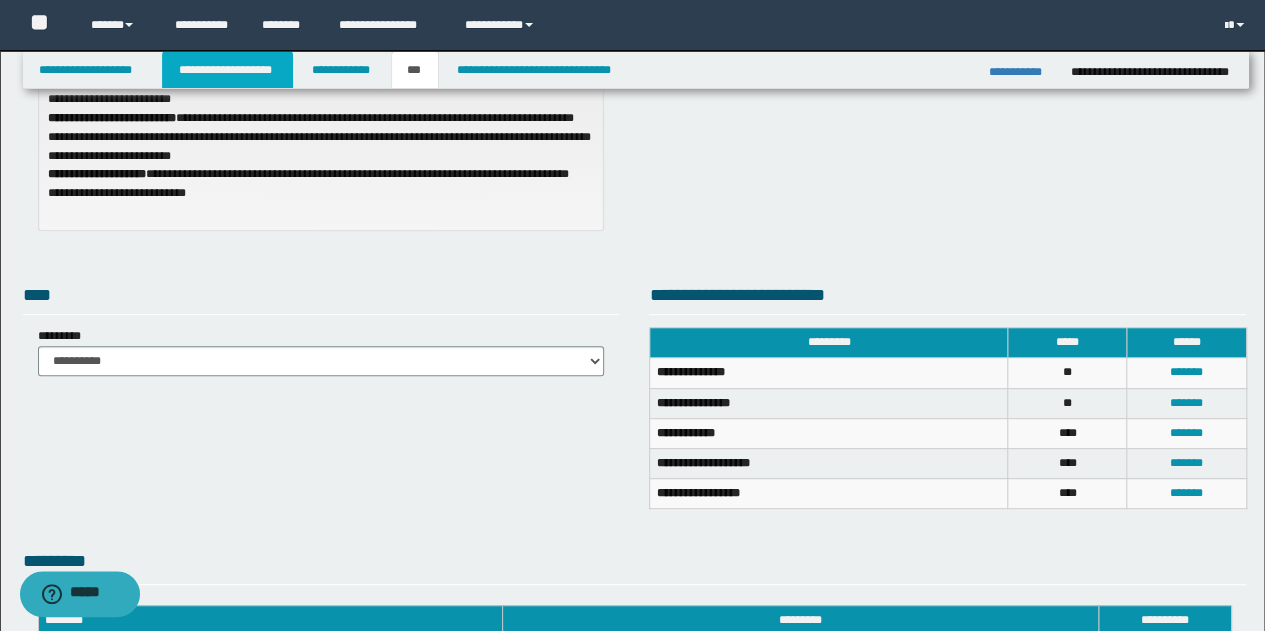 drag, startPoint x: 229, startPoint y: 73, endPoint x: 260, endPoint y: 125, distance: 60.53924 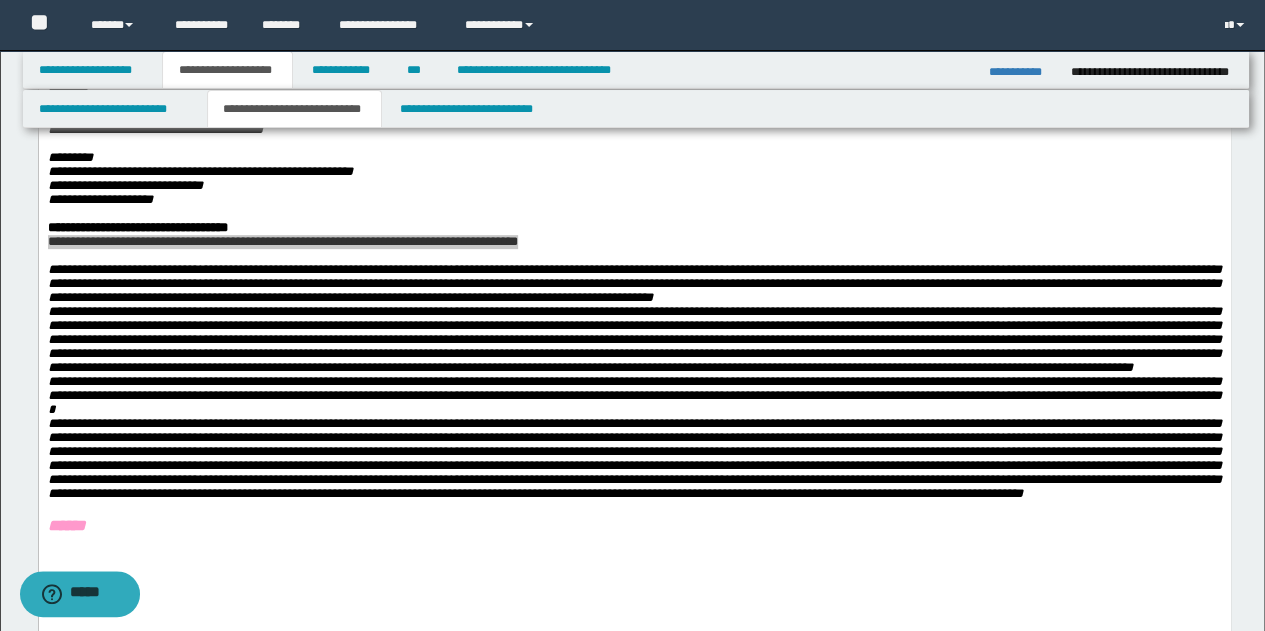 scroll, scrollTop: 198, scrollLeft: 0, axis: vertical 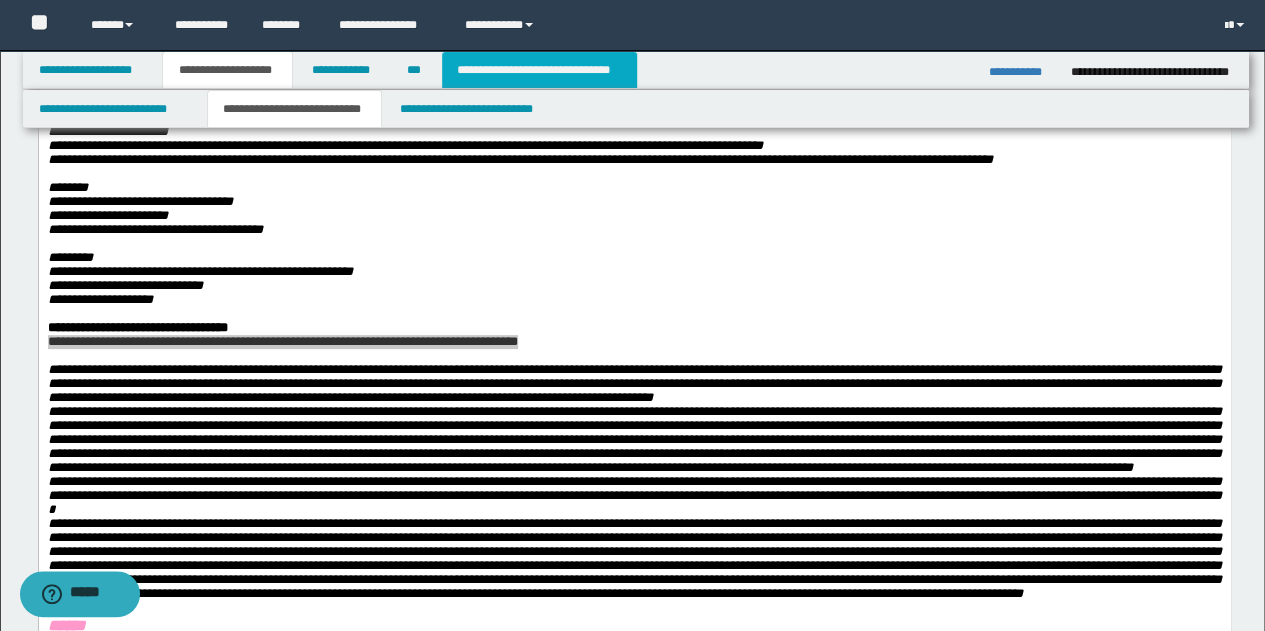 click on "**********" at bounding box center (539, 70) 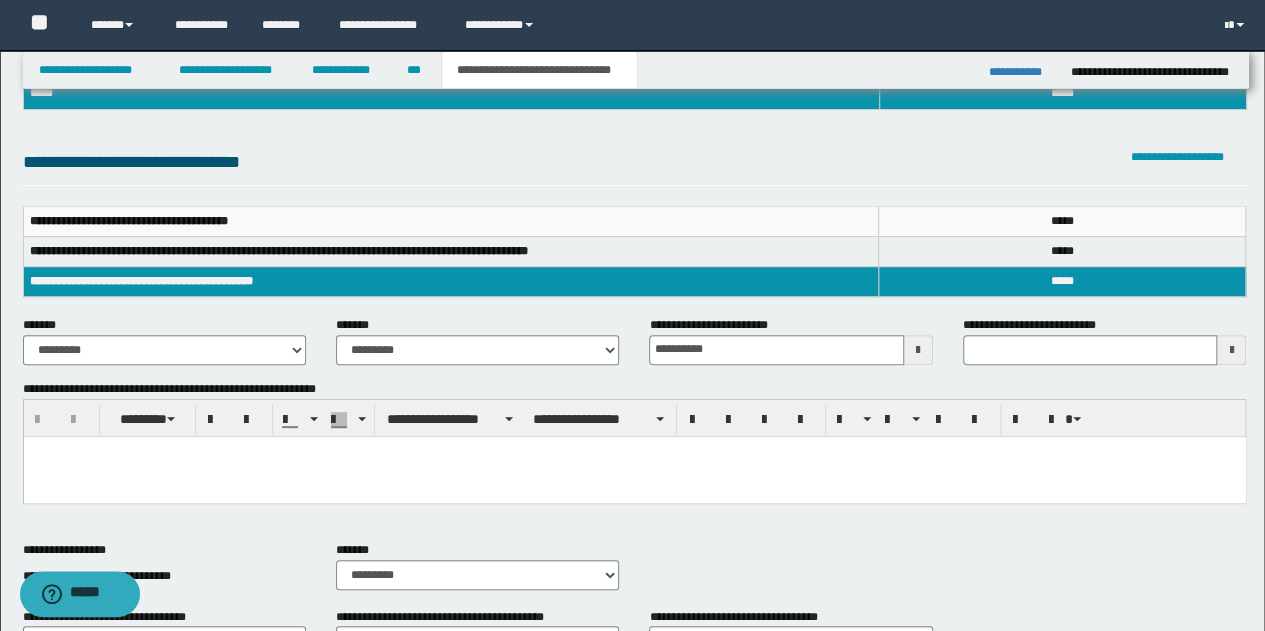 scroll, scrollTop: 200, scrollLeft: 0, axis: vertical 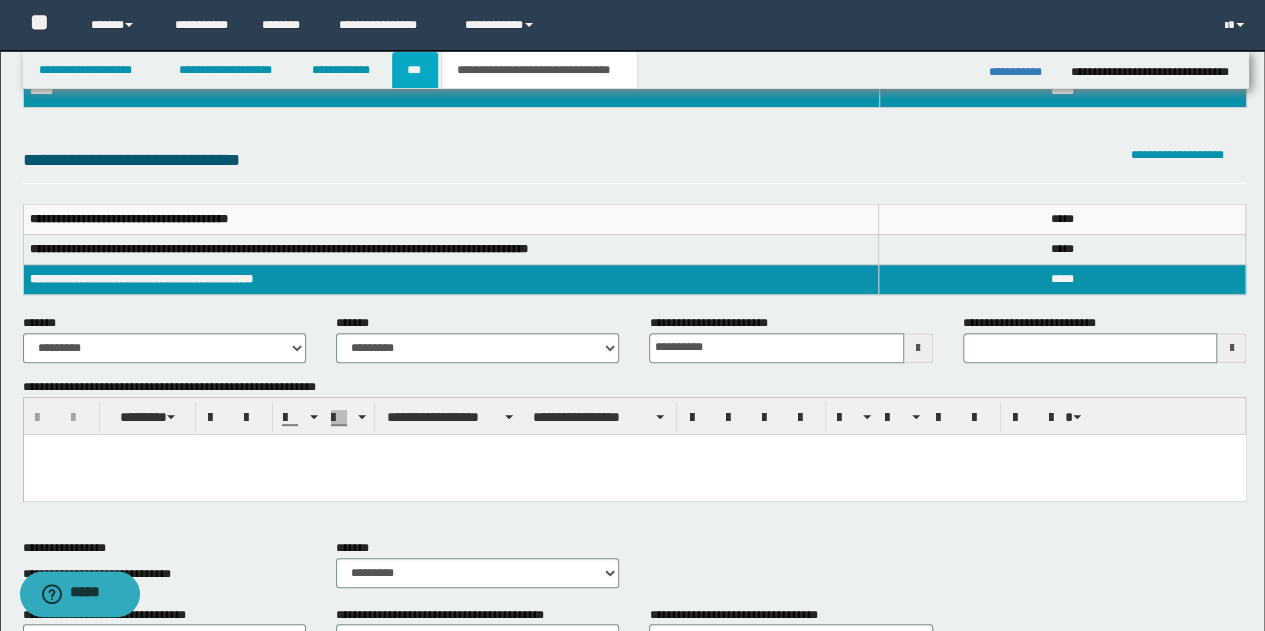 click on "***" at bounding box center [415, 70] 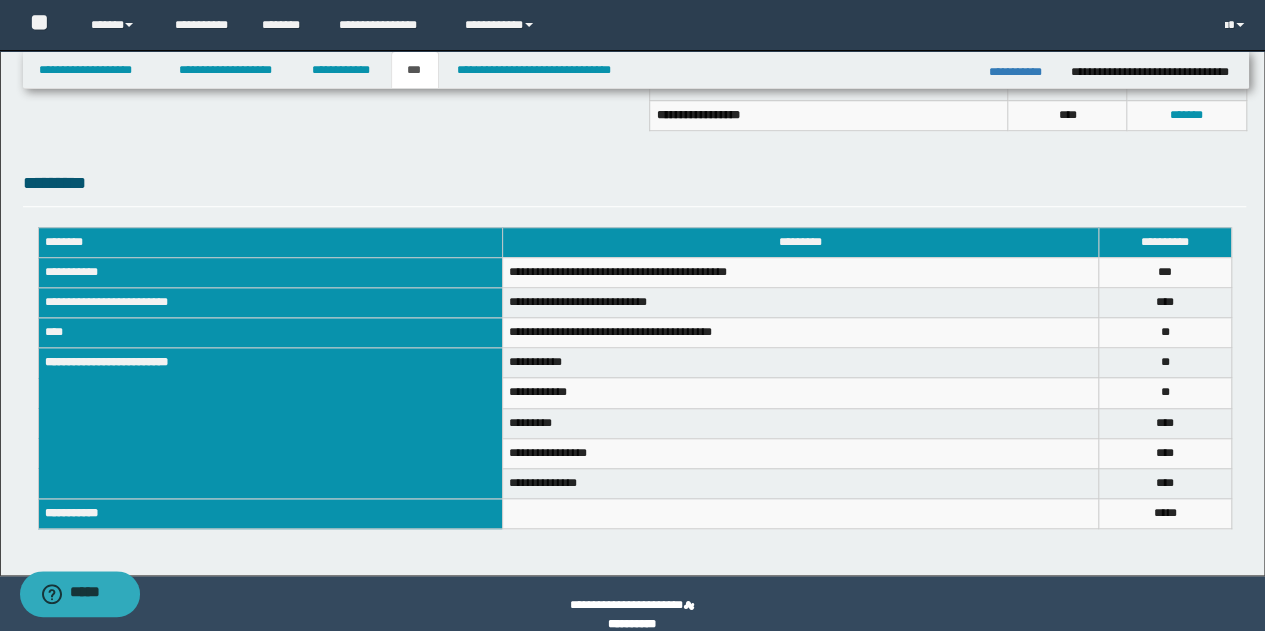 scroll, scrollTop: 667, scrollLeft: 0, axis: vertical 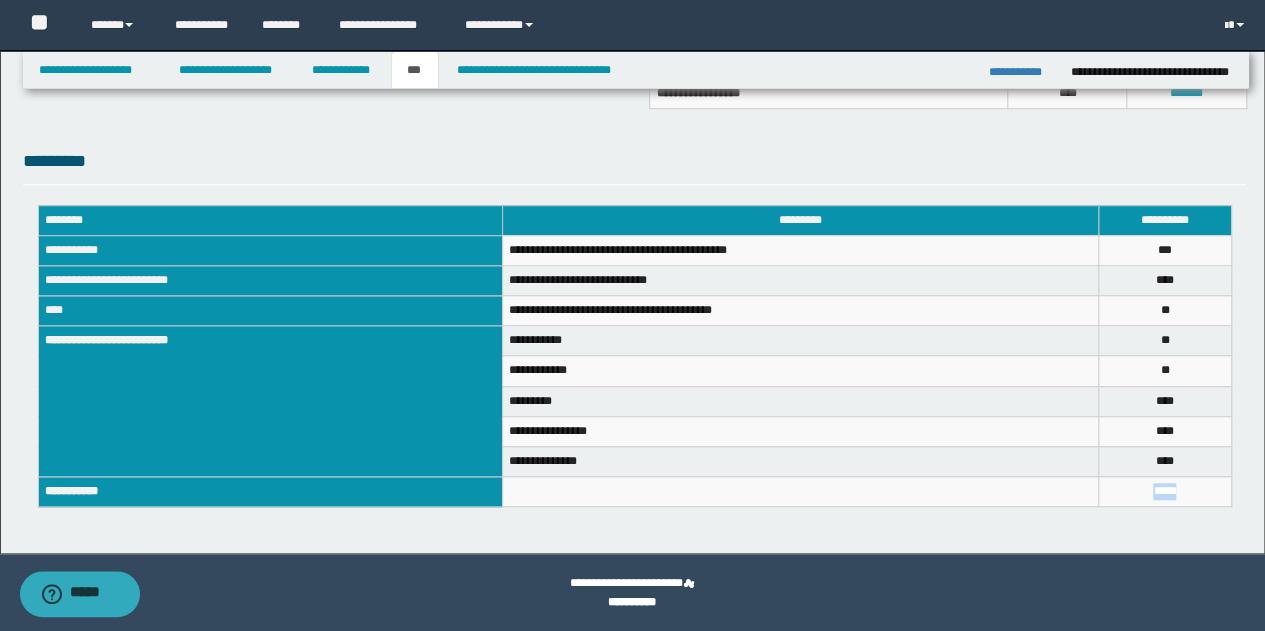 drag, startPoint x: 1191, startPoint y: 485, endPoint x: 1122, endPoint y: 485, distance: 69 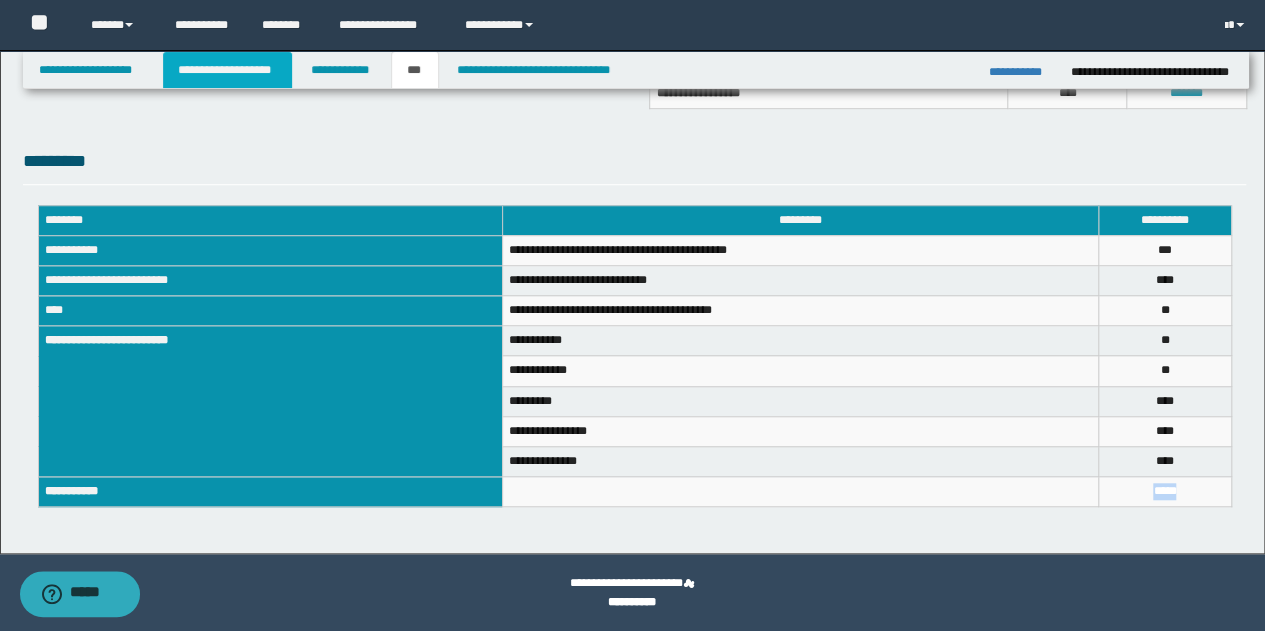 click on "**********" at bounding box center (227, 70) 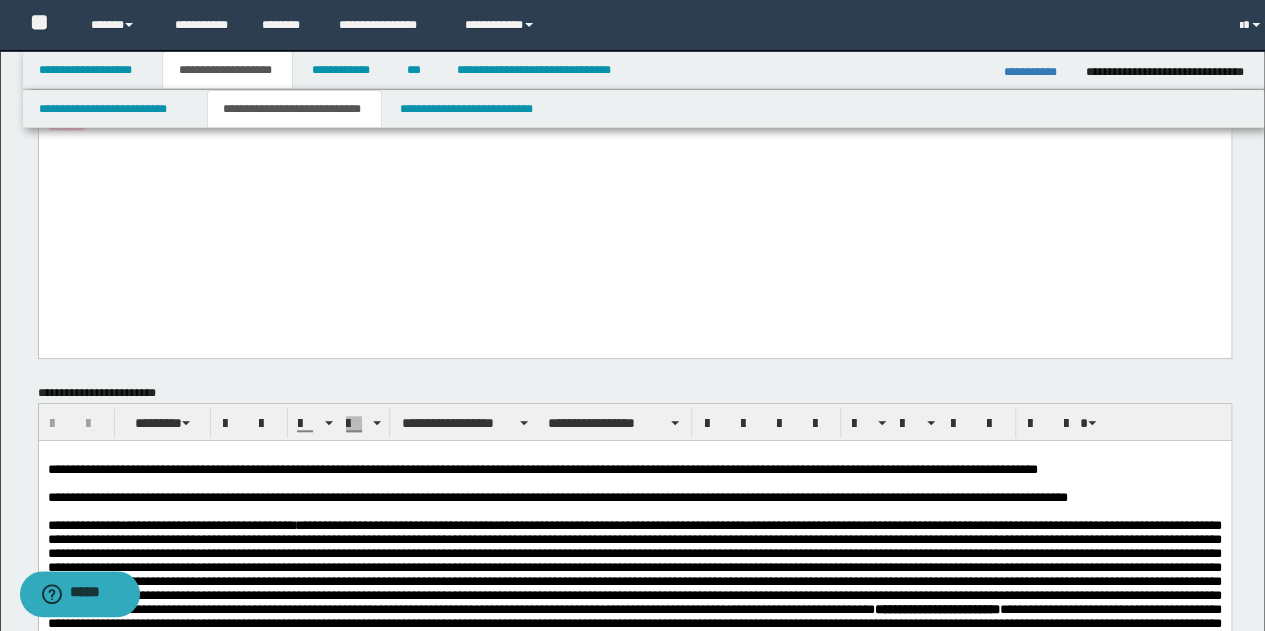 scroll, scrollTop: 698, scrollLeft: 0, axis: vertical 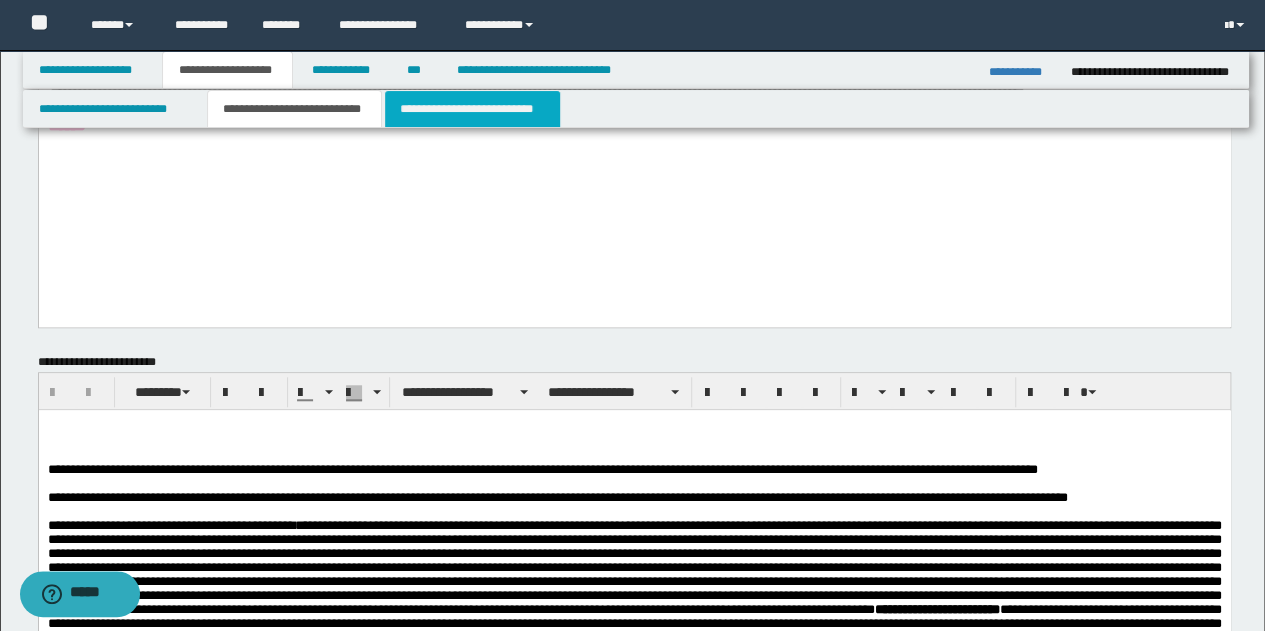 click on "**********" at bounding box center (472, 109) 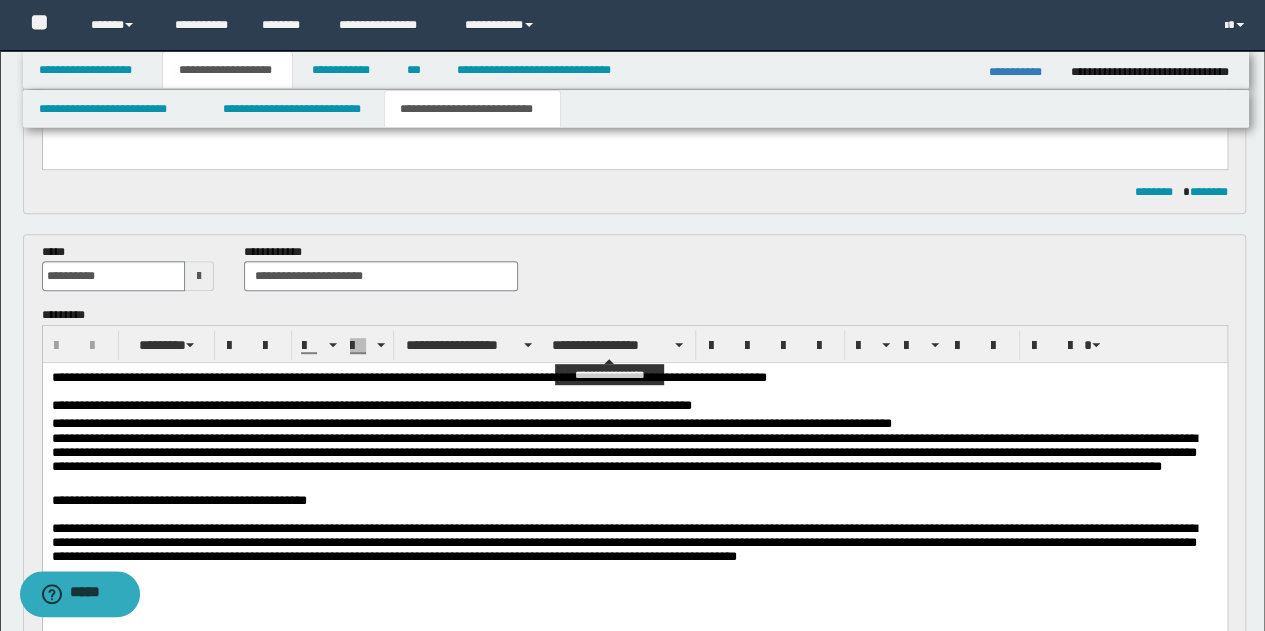 scroll, scrollTop: 498, scrollLeft: 0, axis: vertical 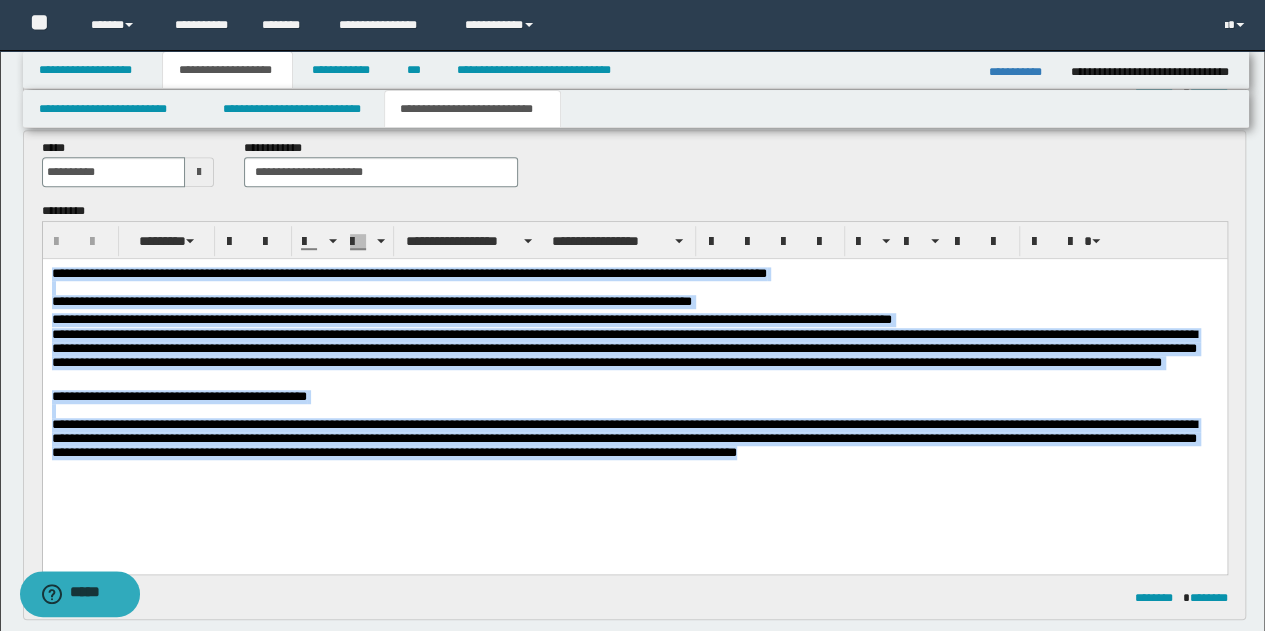 drag, startPoint x: 52, startPoint y: 273, endPoint x: 910, endPoint y: 506, distance: 889.0742 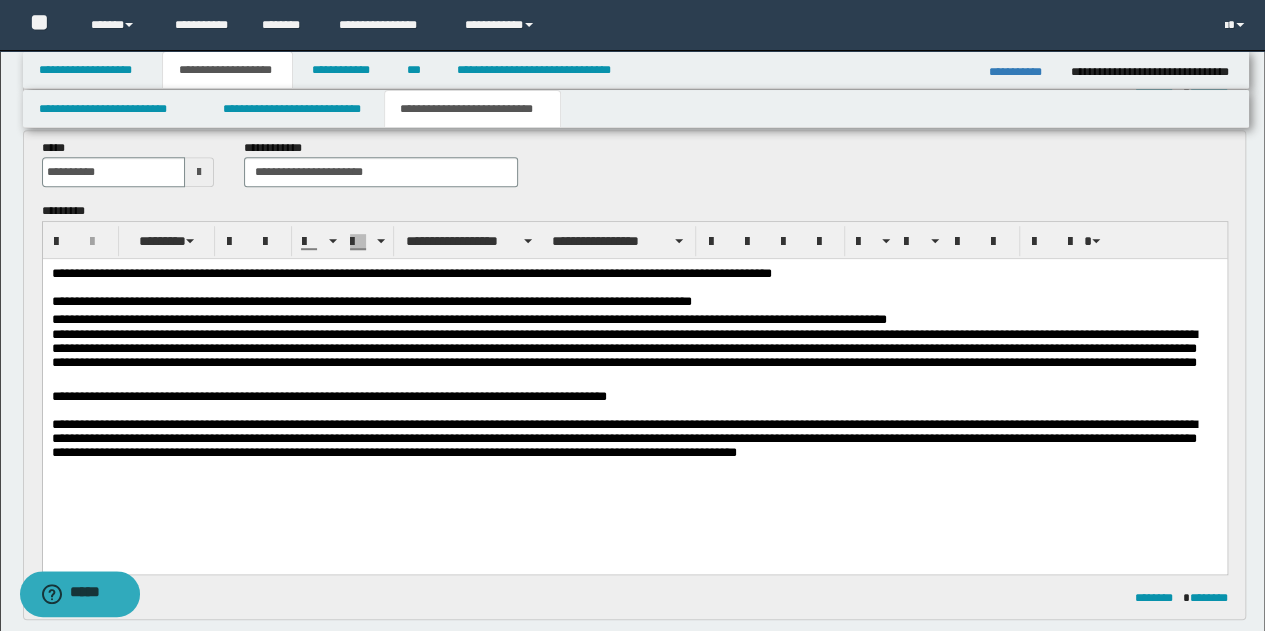 click on "**********" at bounding box center [634, 391] 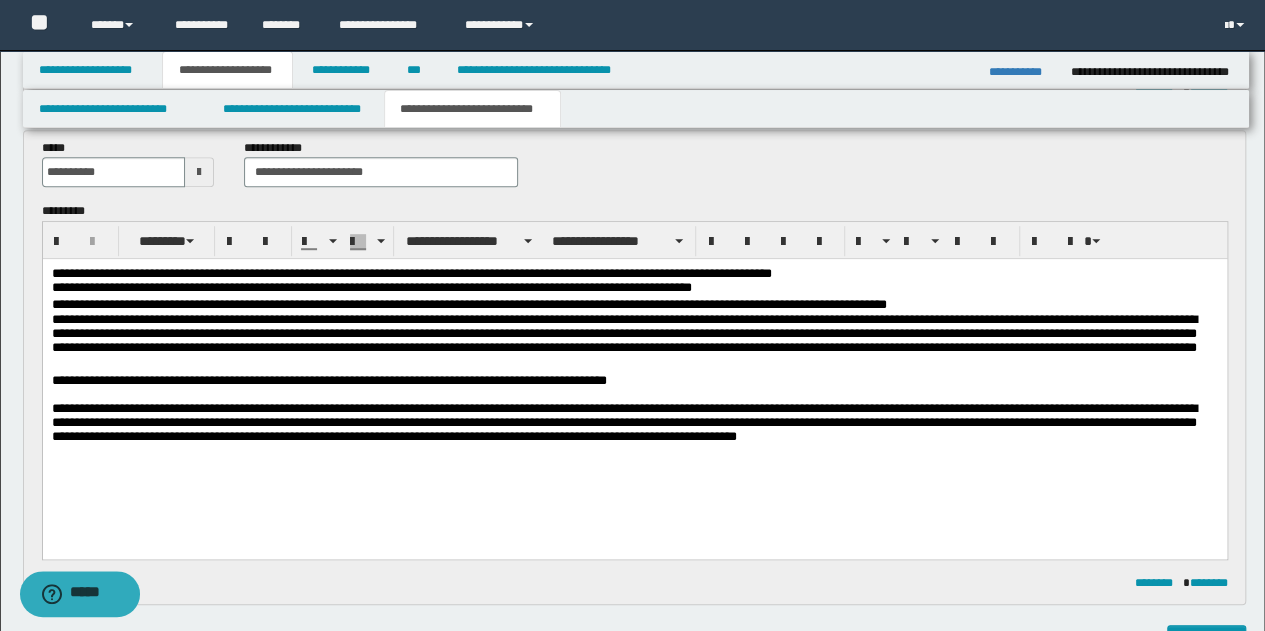 click on "**********" at bounding box center [634, 412] 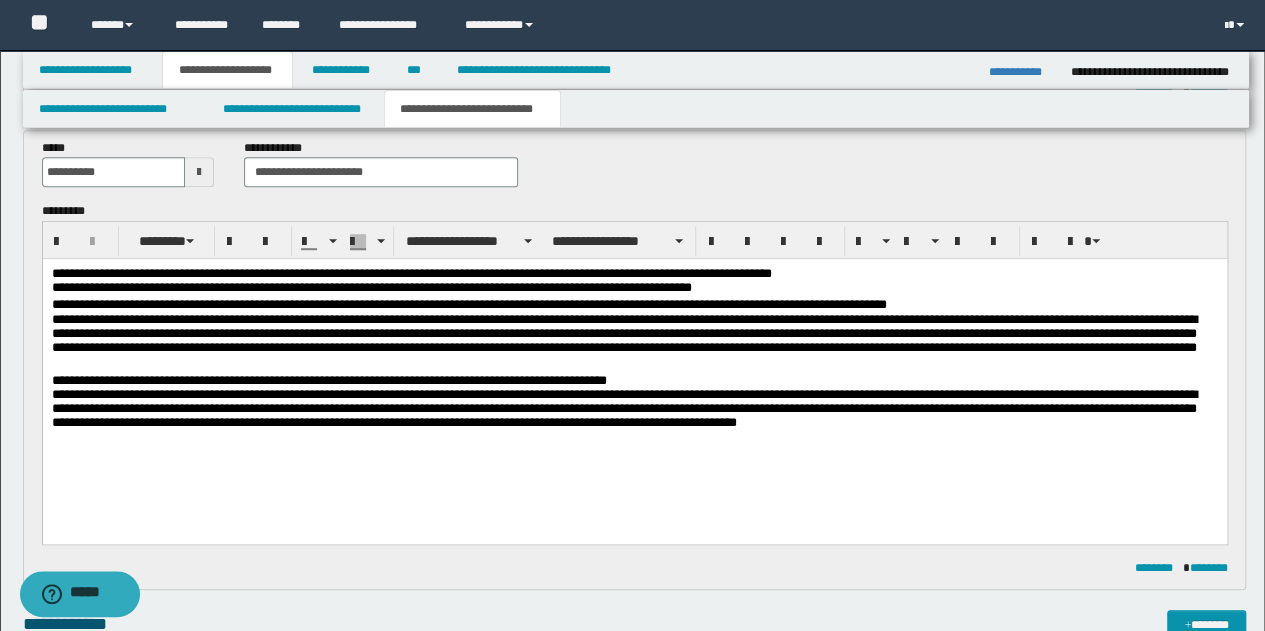 click on "**********" at bounding box center (634, 376) 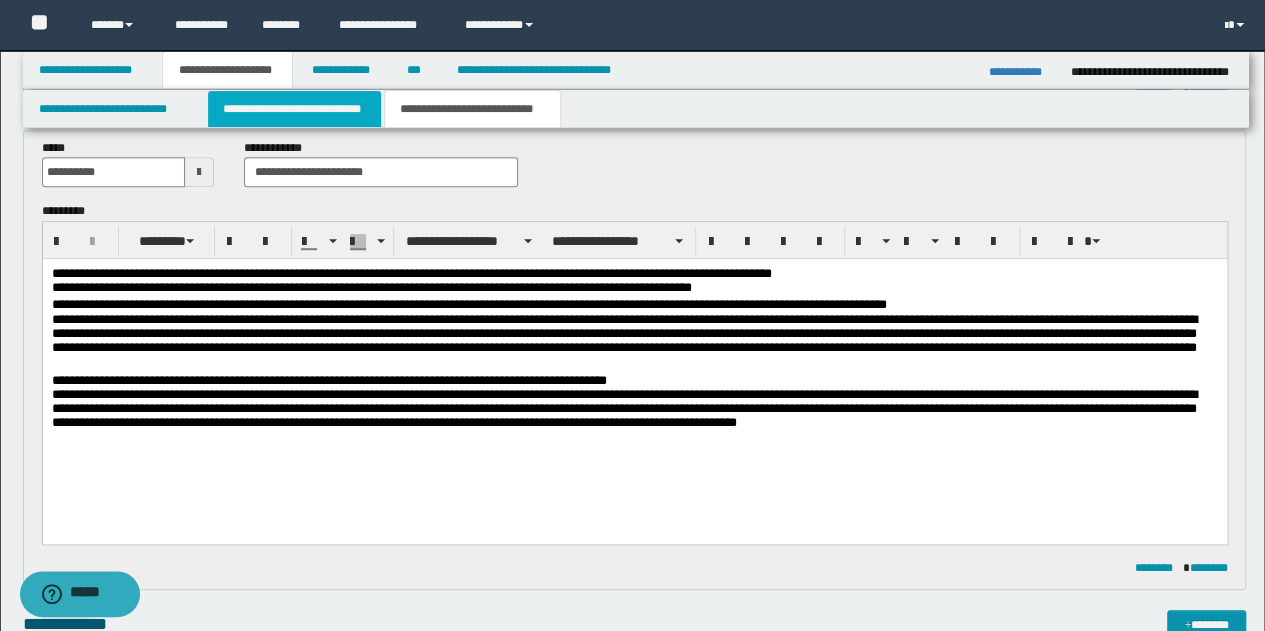 click on "**********" at bounding box center [294, 109] 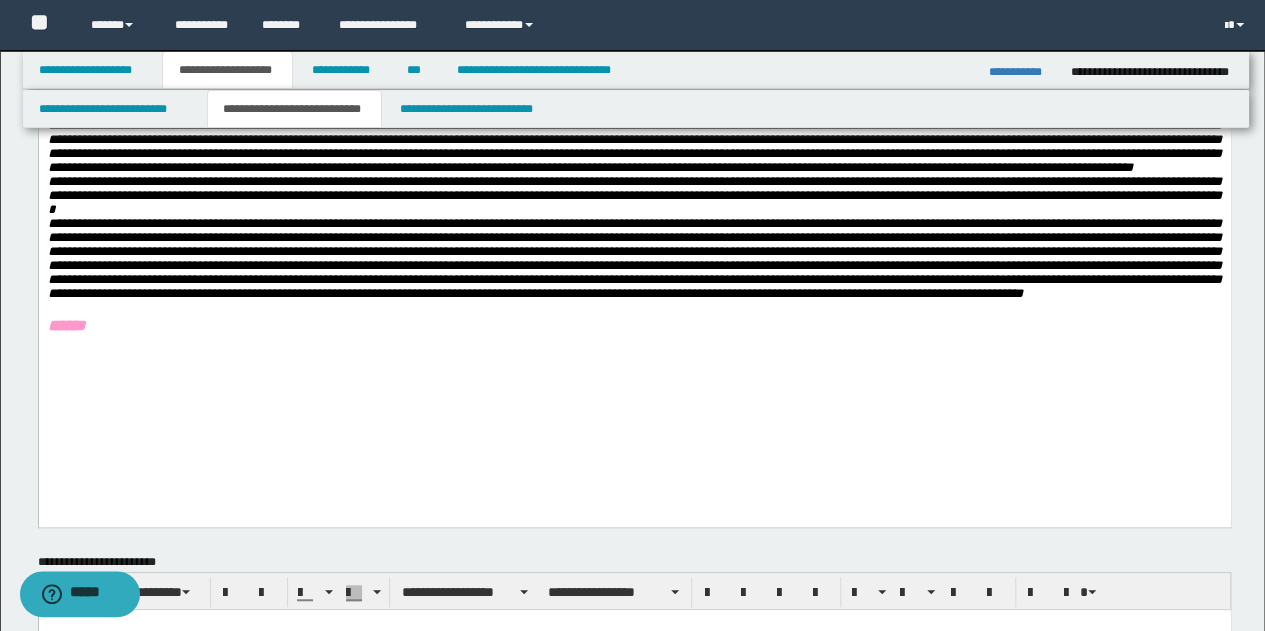 scroll, scrollTop: 98, scrollLeft: 0, axis: vertical 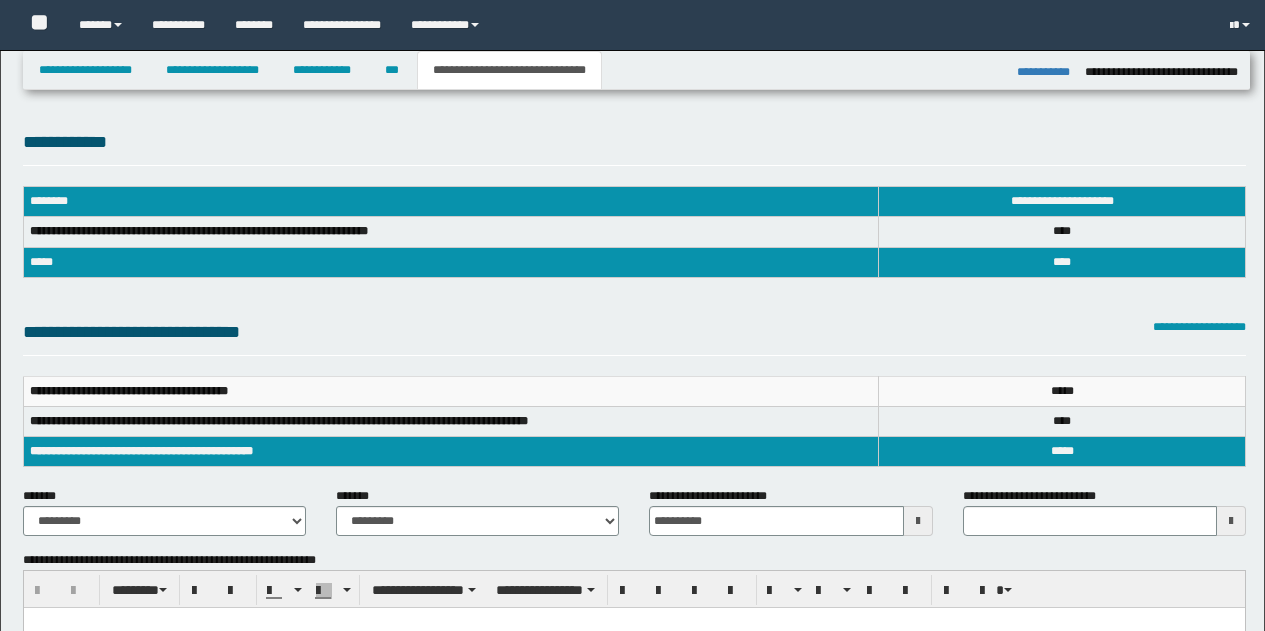 select on "*" 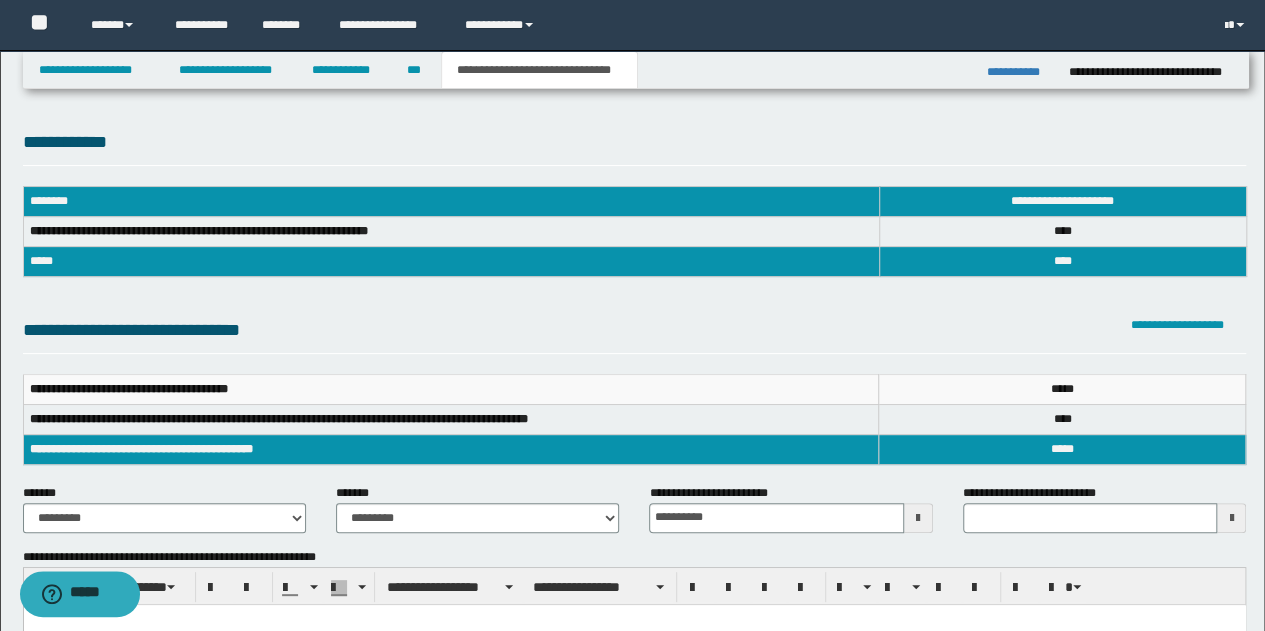 scroll, scrollTop: 0, scrollLeft: 0, axis: both 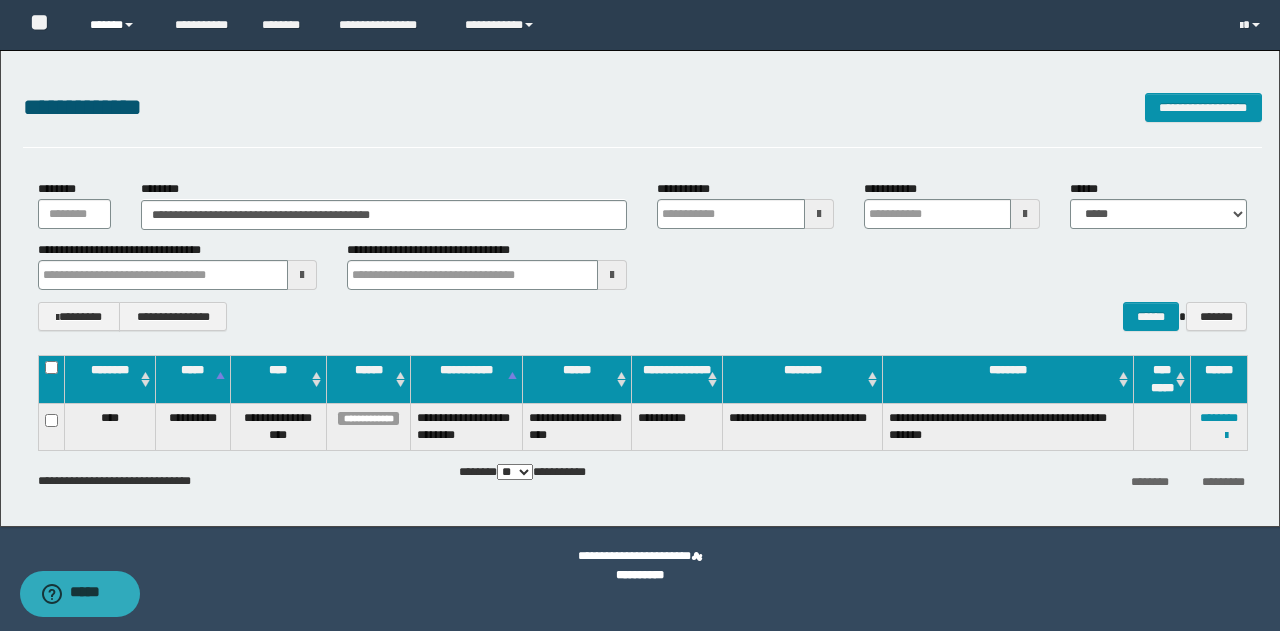 click on "******" at bounding box center [117, 25] 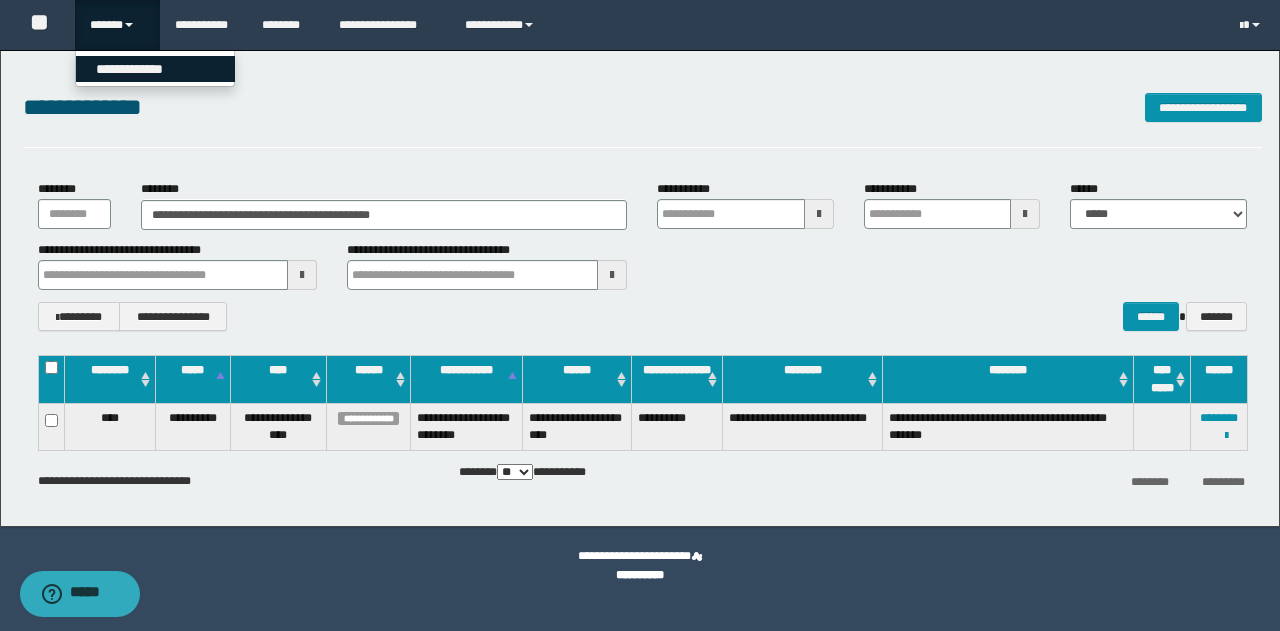 click on "**********" at bounding box center (155, 69) 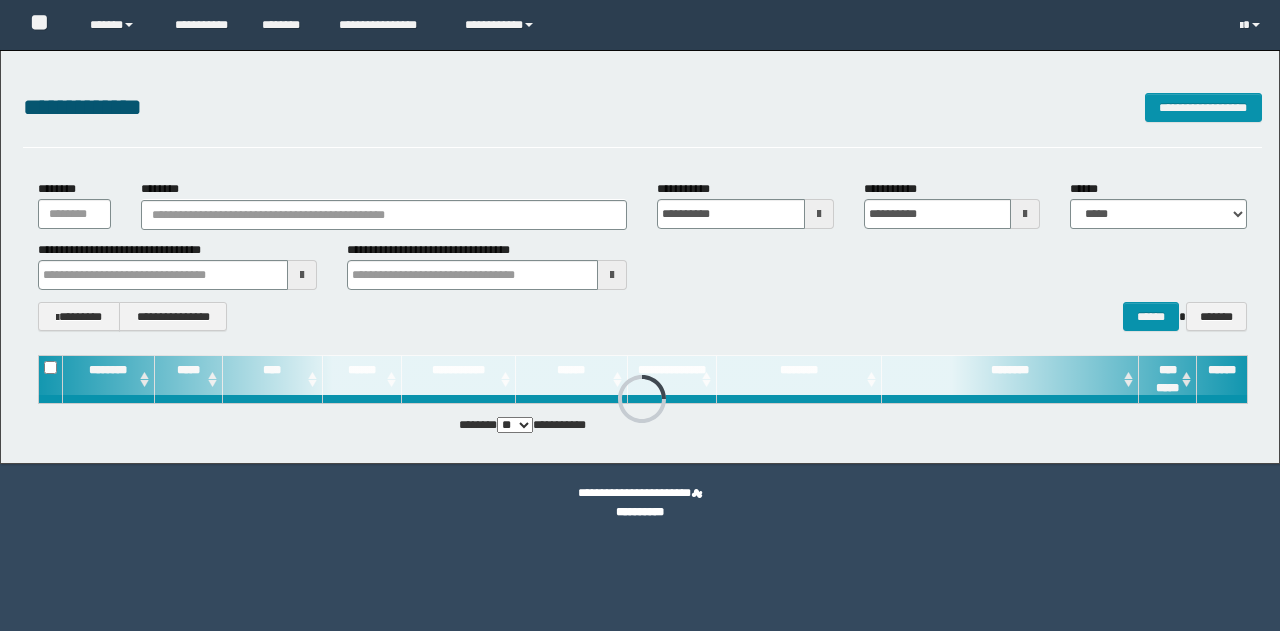 scroll, scrollTop: 0, scrollLeft: 0, axis: both 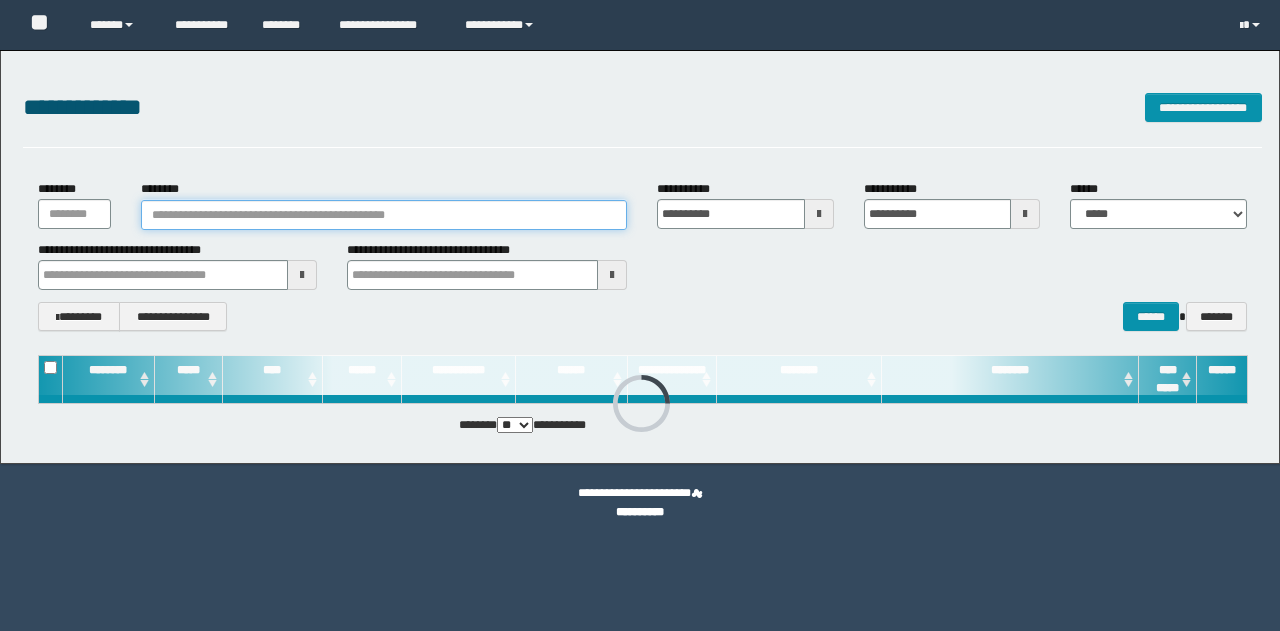 click on "********" at bounding box center (384, 215) 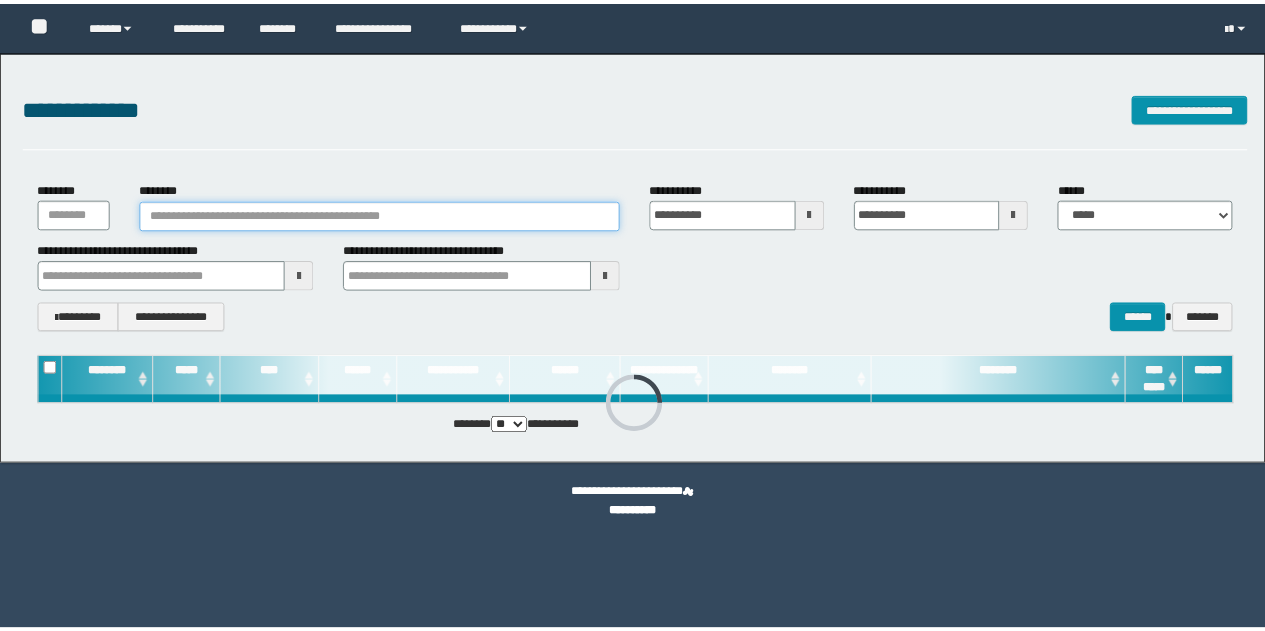 scroll, scrollTop: 0, scrollLeft: 0, axis: both 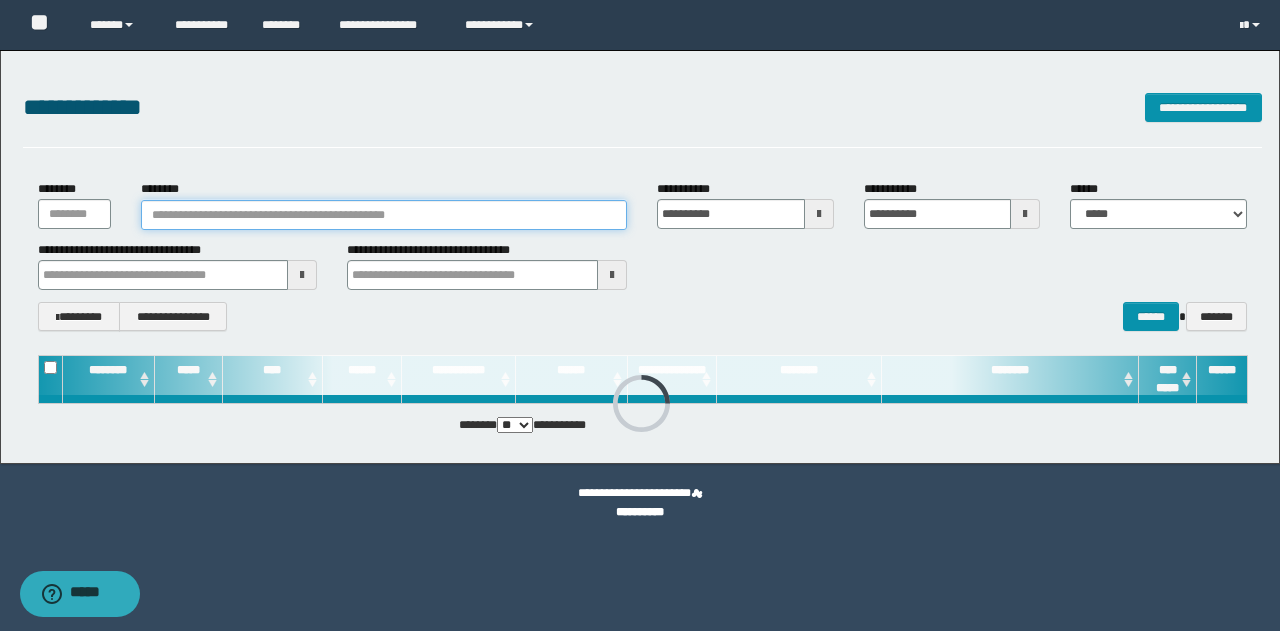 paste on "********" 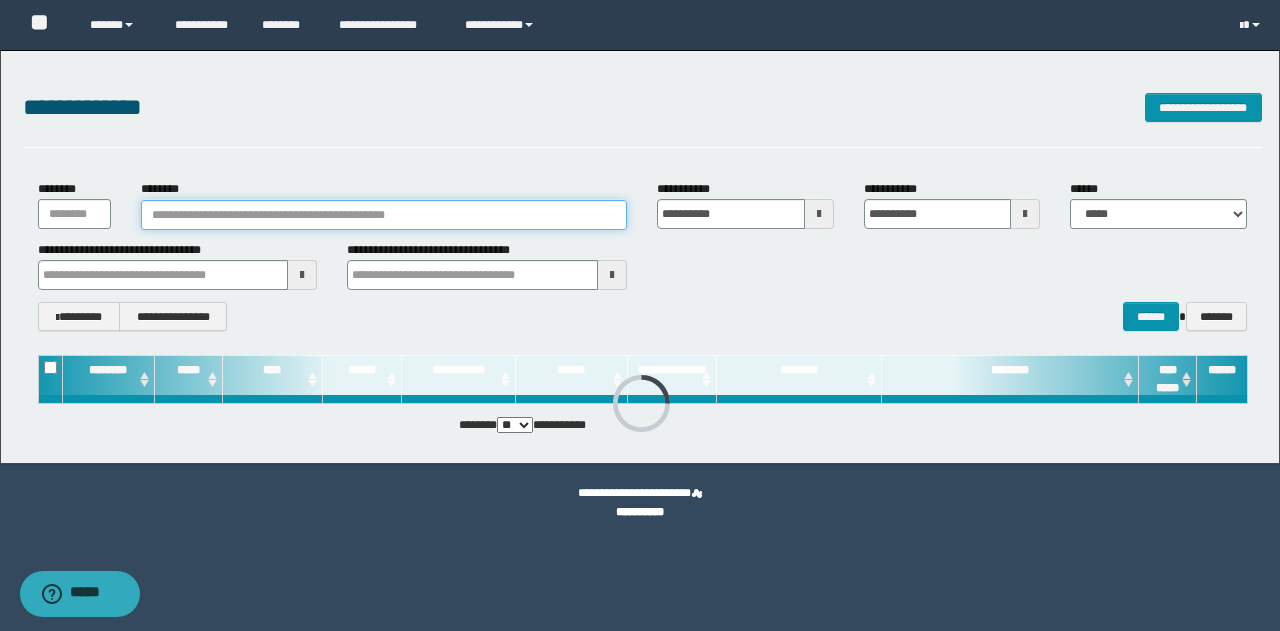 type on "********" 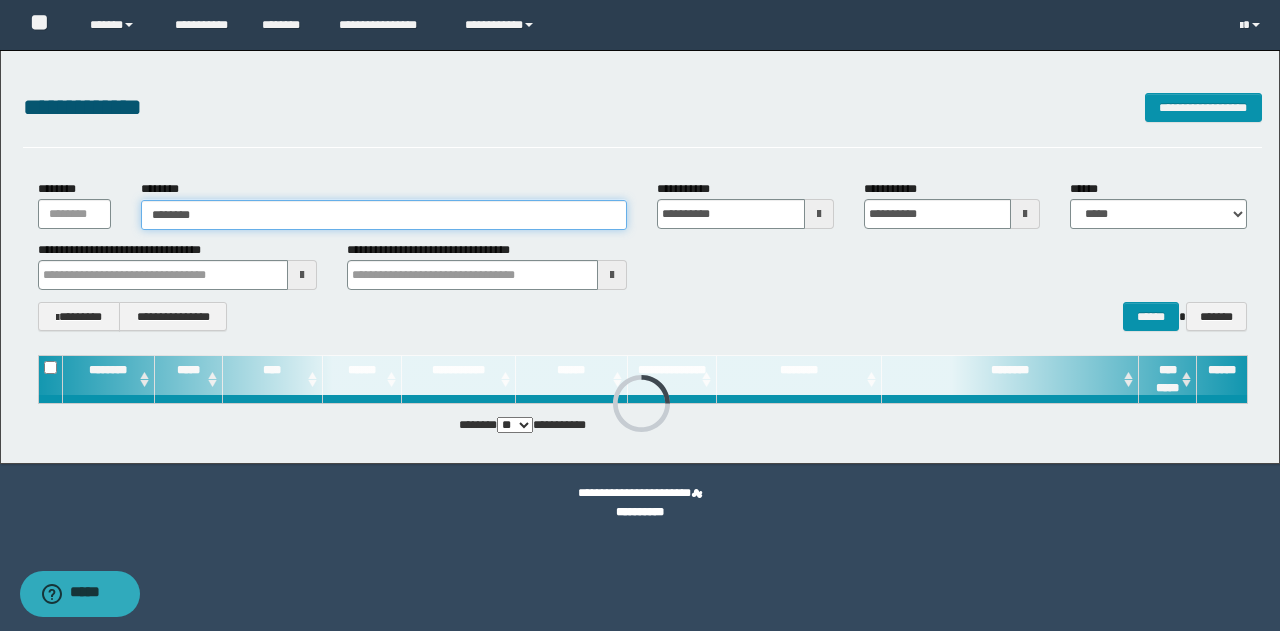 type on "********" 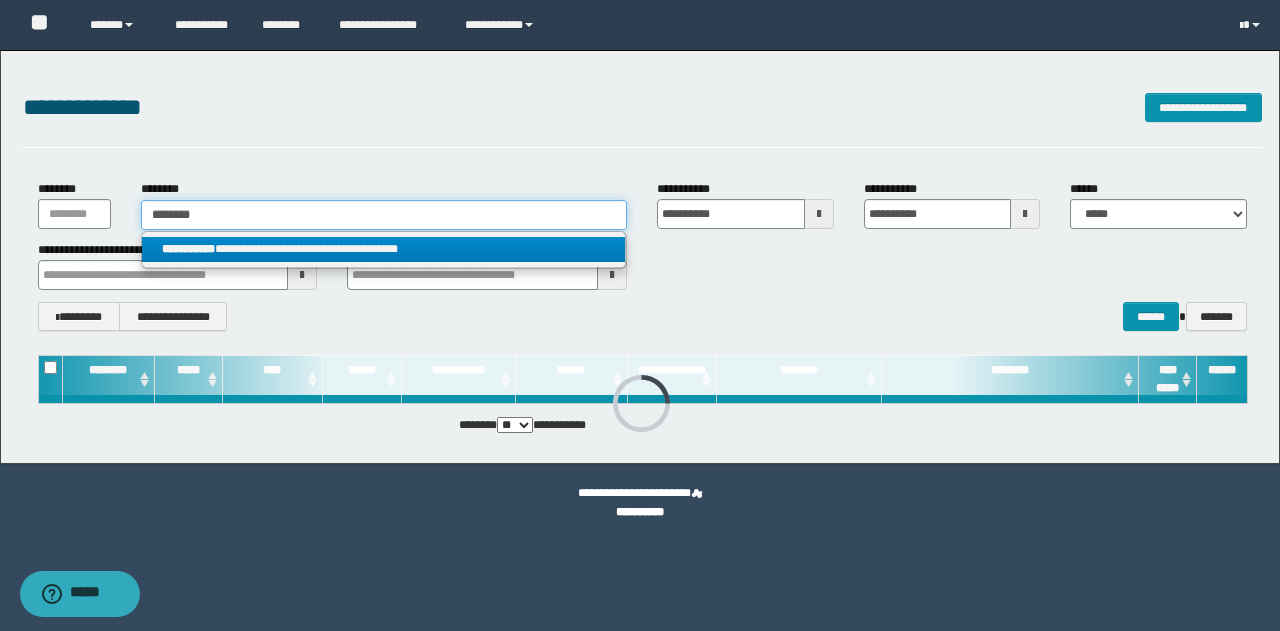 type on "********" 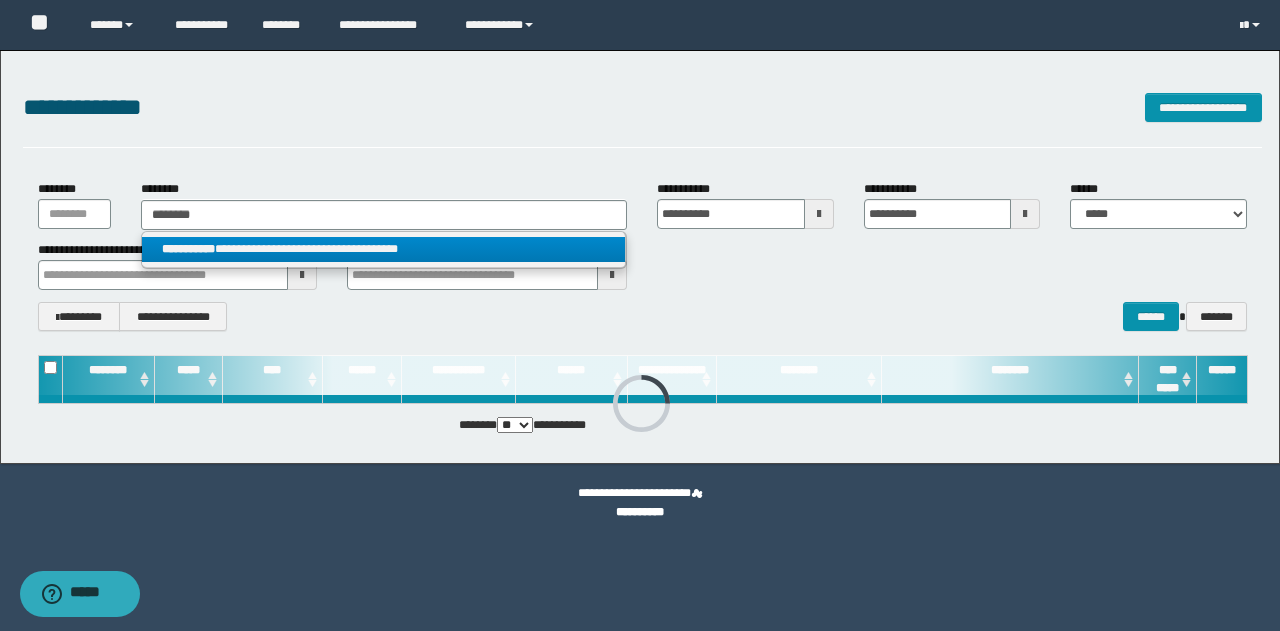 click on "**********" at bounding box center (384, 249) 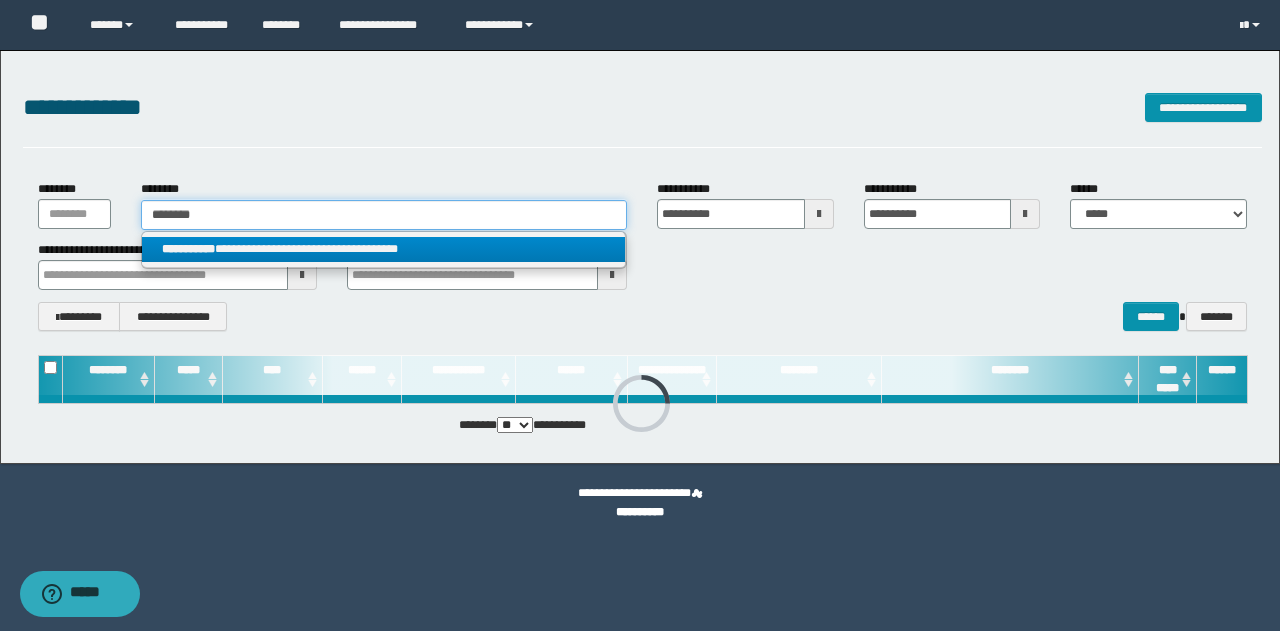 type 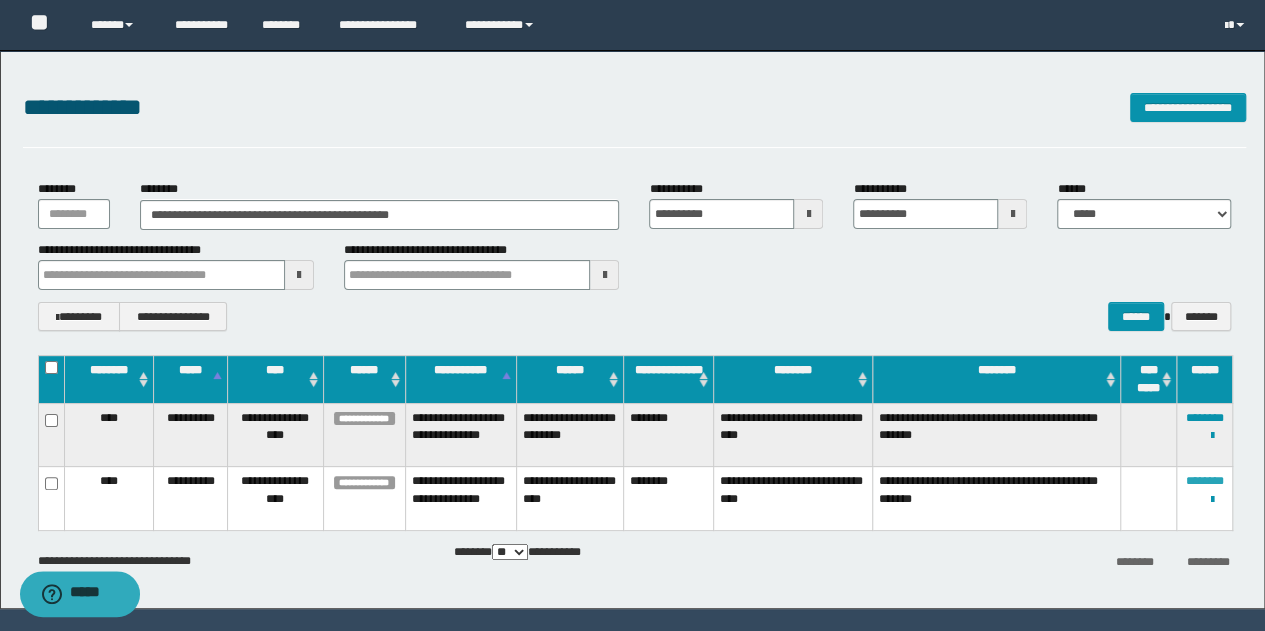 click on "********" at bounding box center [1205, 481] 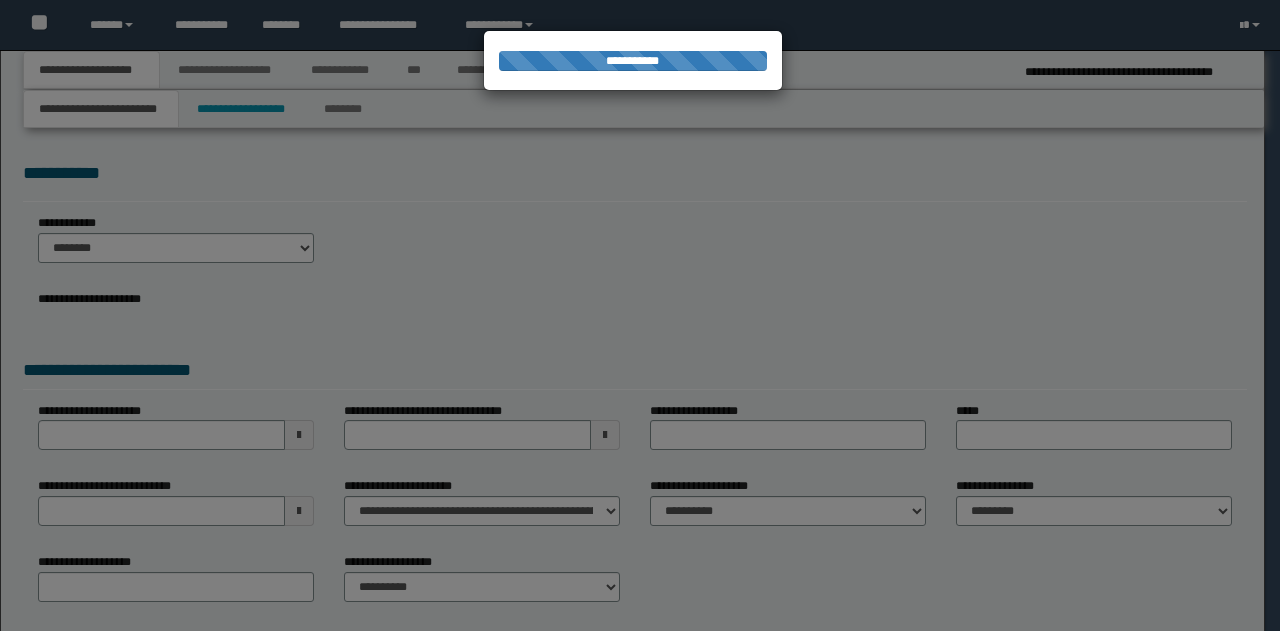 scroll, scrollTop: 0, scrollLeft: 0, axis: both 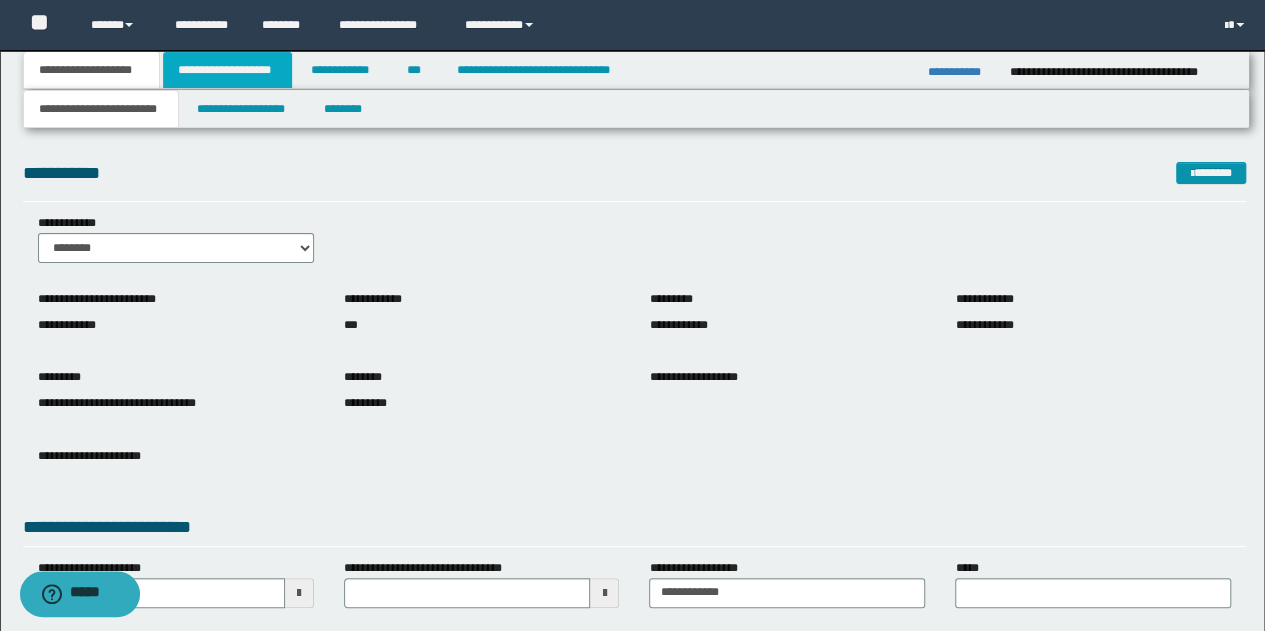click on "**********" at bounding box center [227, 70] 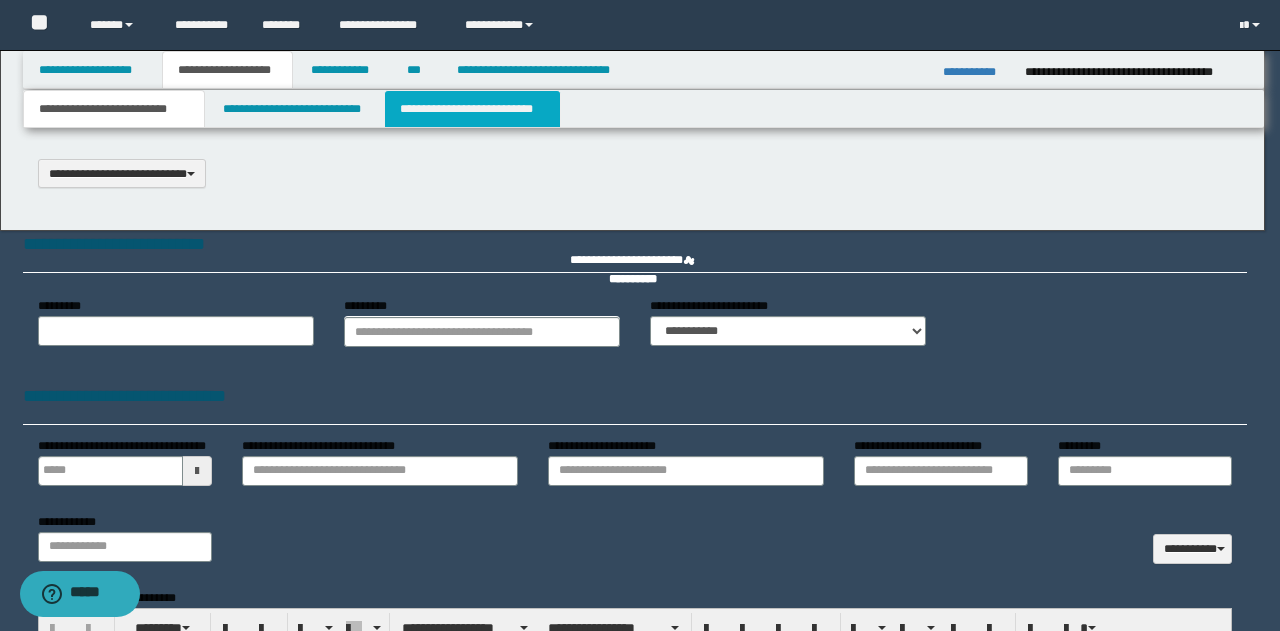 scroll, scrollTop: 0, scrollLeft: 0, axis: both 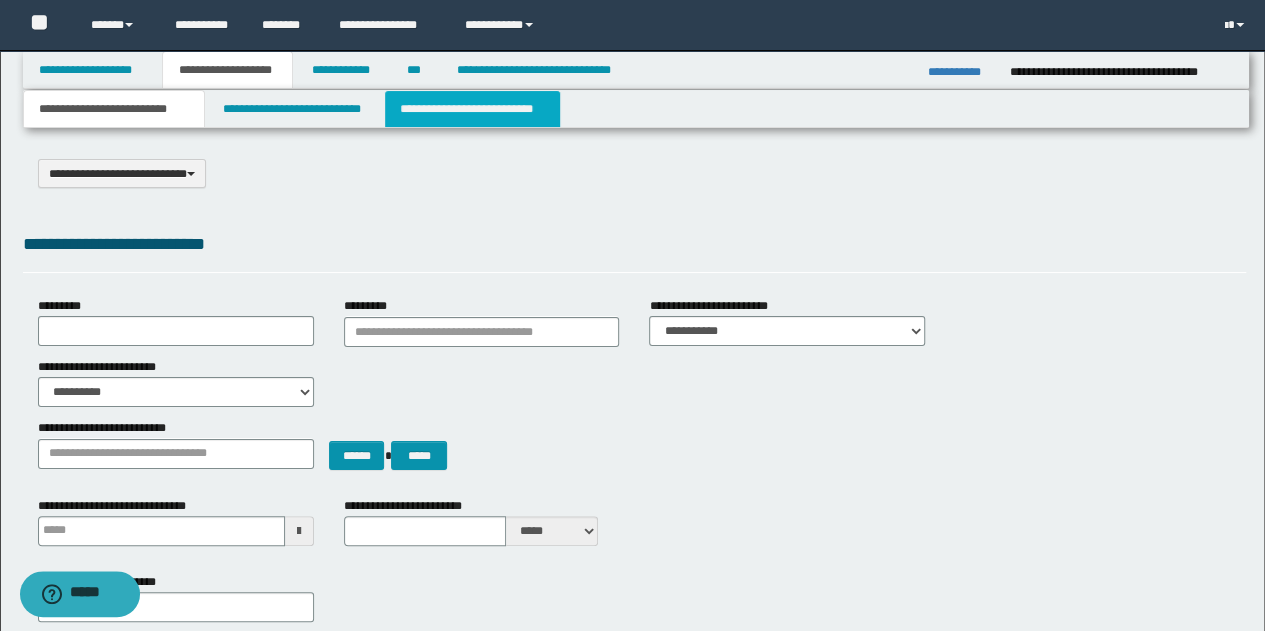 click on "**********" at bounding box center [472, 109] 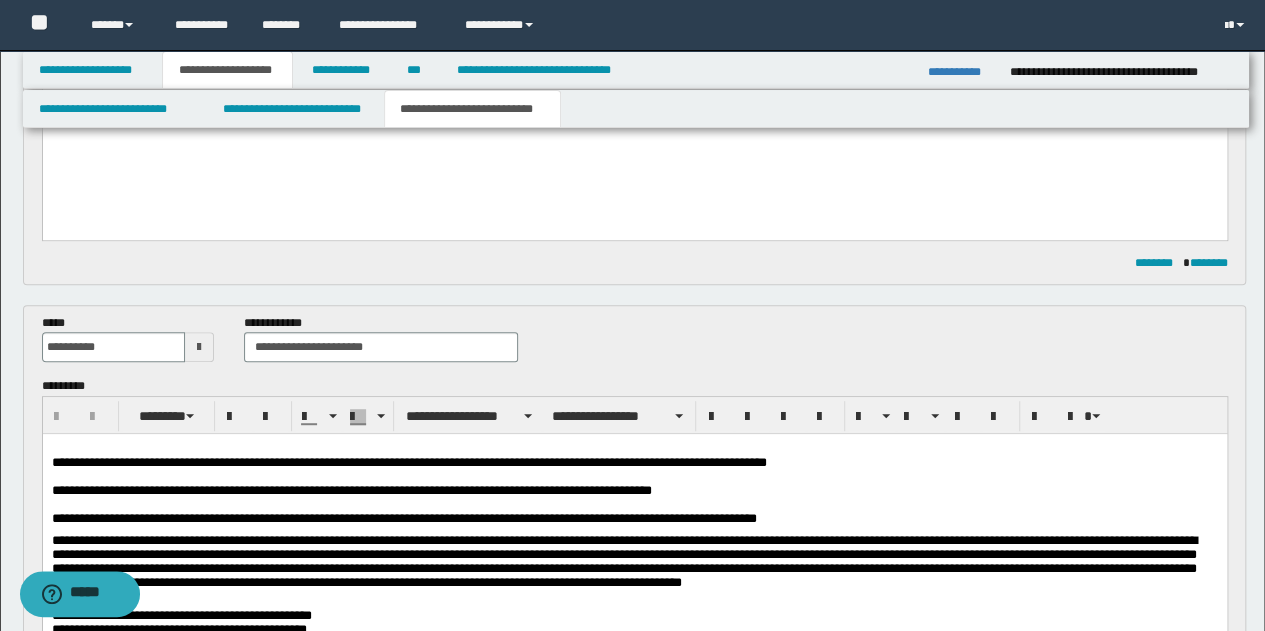 scroll, scrollTop: 500, scrollLeft: 0, axis: vertical 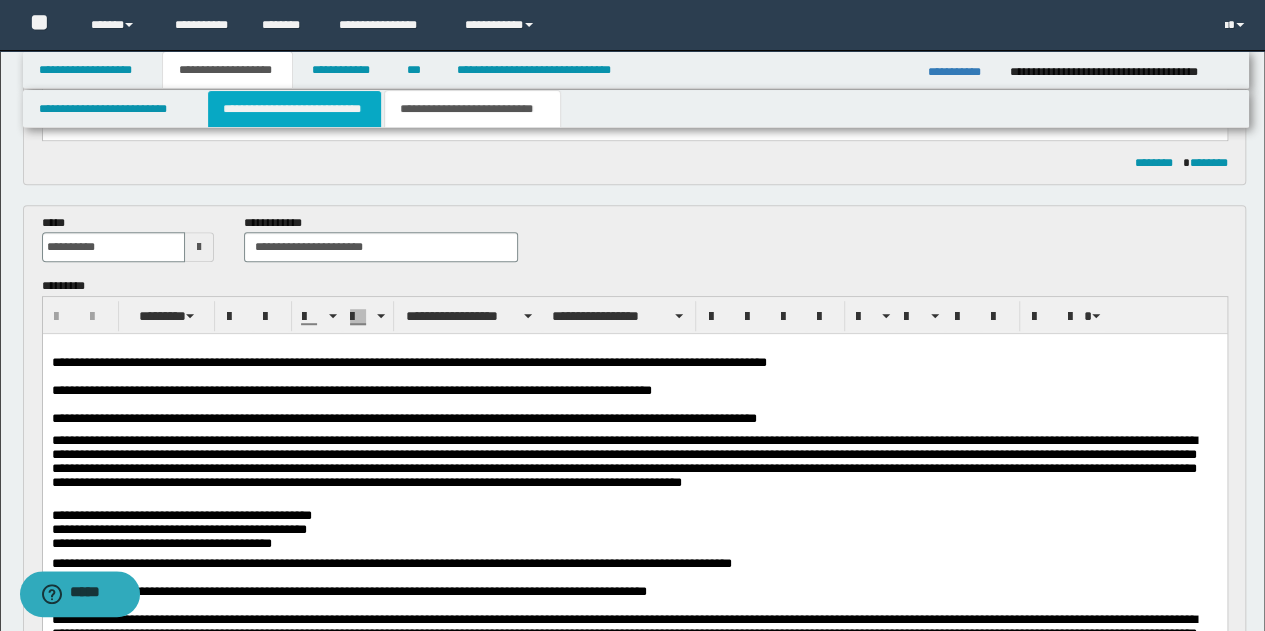 click on "**********" at bounding box center (294, 109) 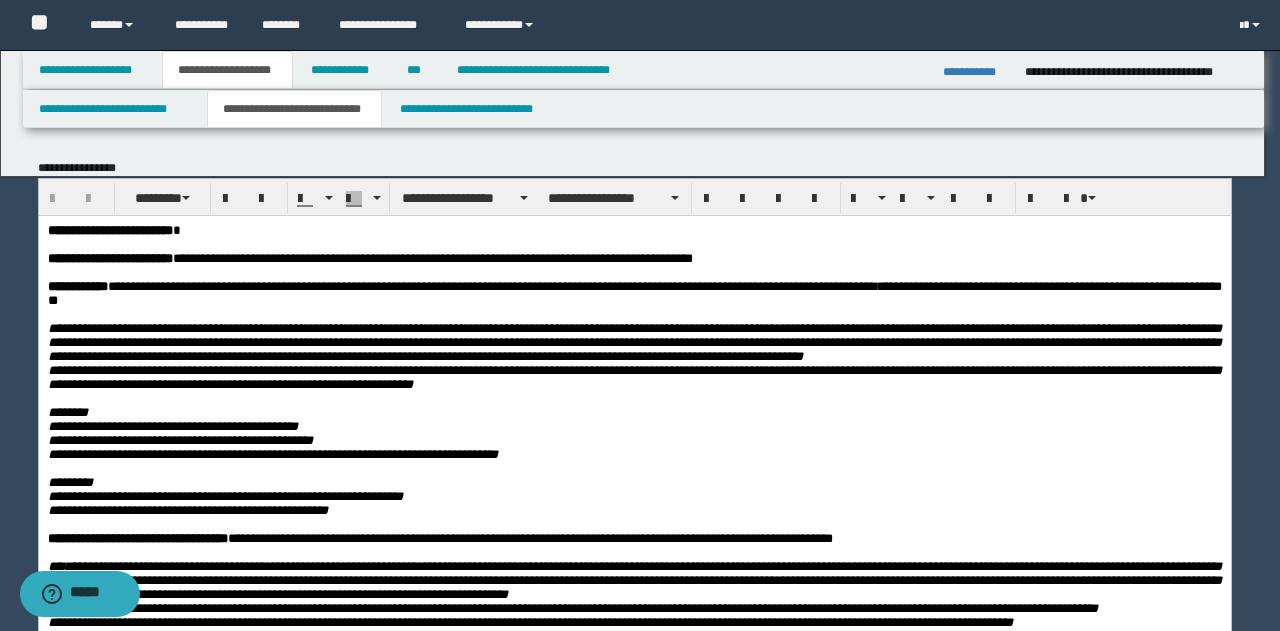 scroll, scrollTop: 0, scrollLeft: 0, axis: both 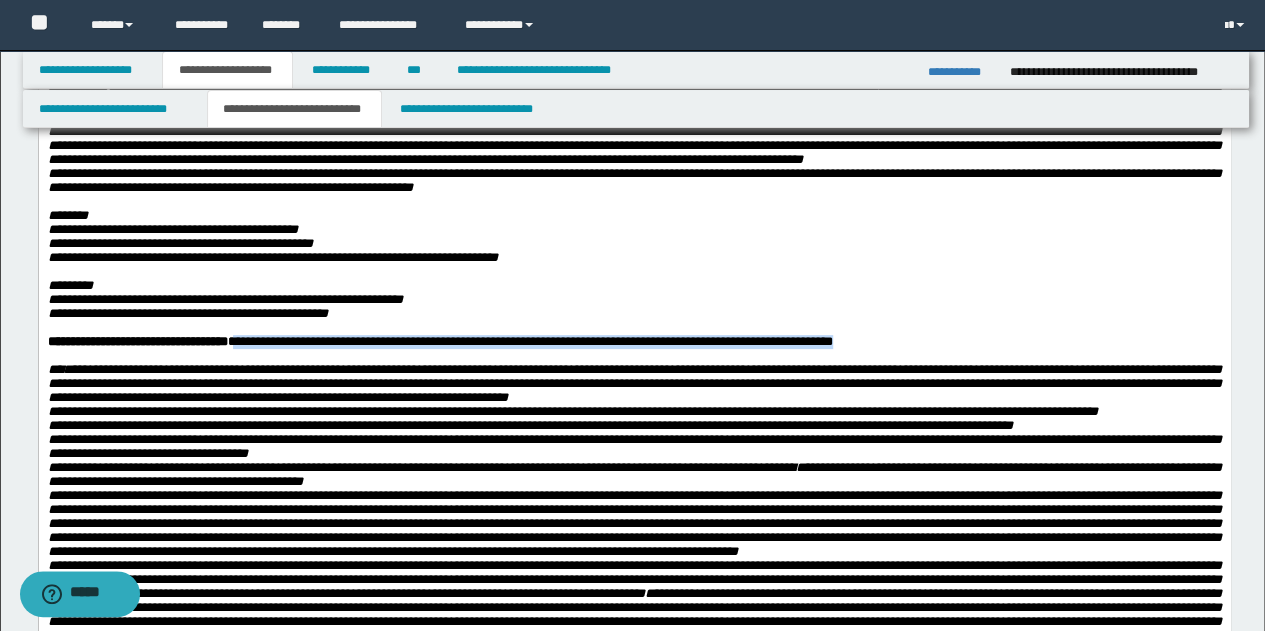 drag, startPoint x: 348, startPoint y: 373, endPoint x: 1011, endPoint y: 367, distance: 663.02716 